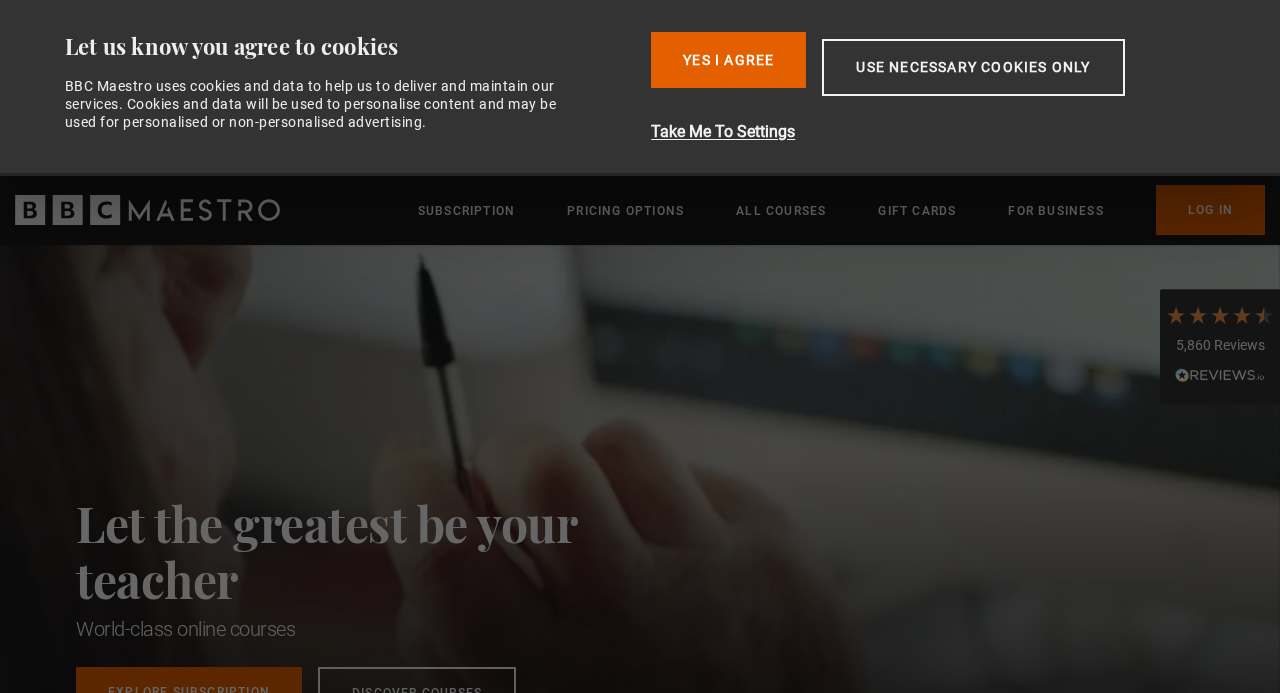 scroll, scrollTop: 0, scrollLeft: 0, axis: both 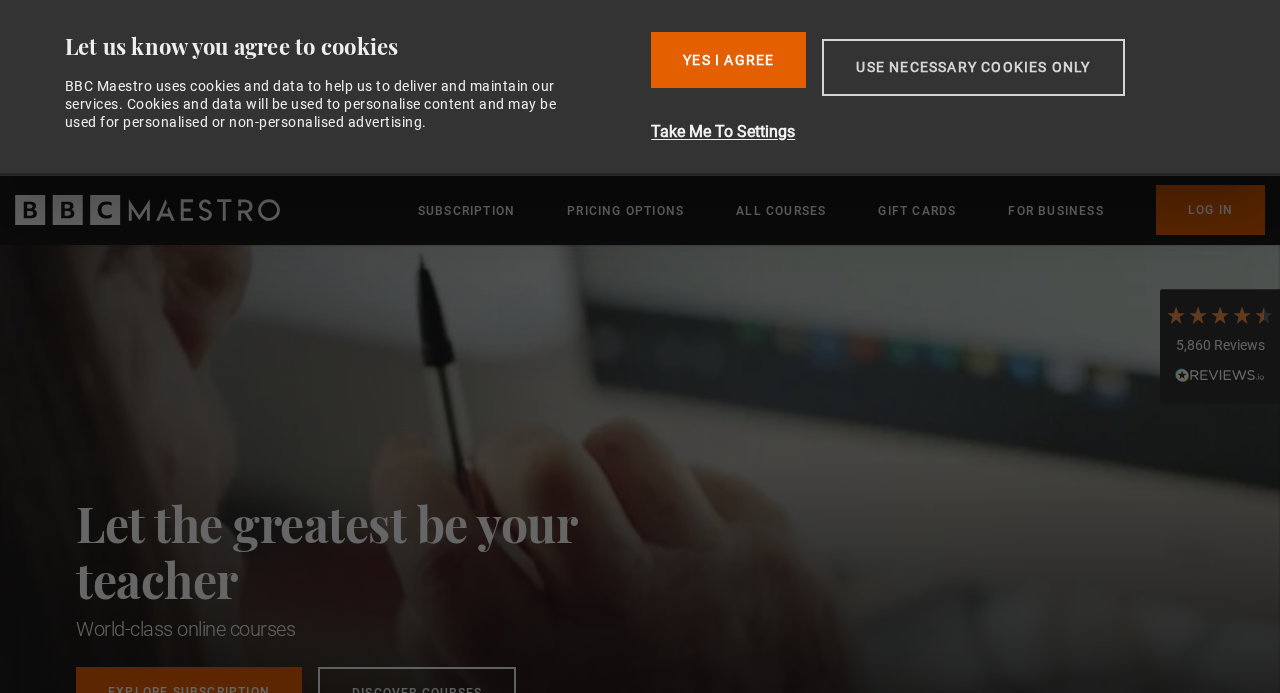 click on "Use necessary cookies only" at bounding box center (973, 67) 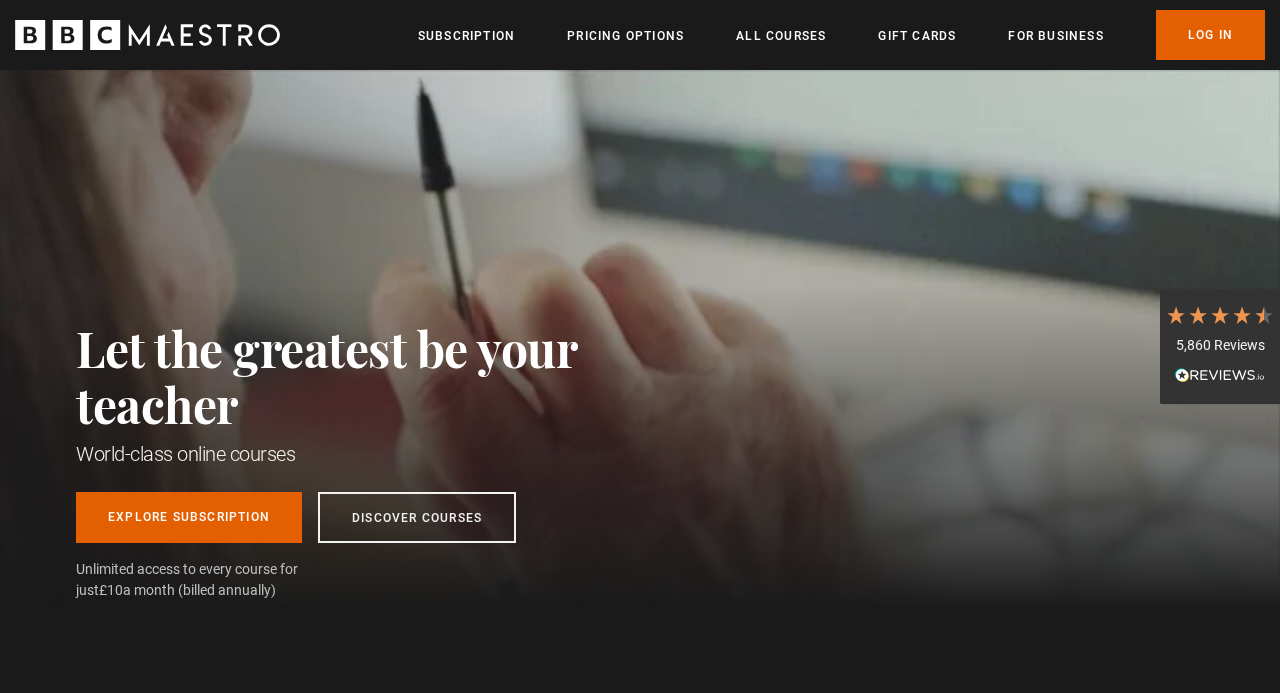 scroll, scrollTop: 0, scrollLeft: 2334, axis: horizontal 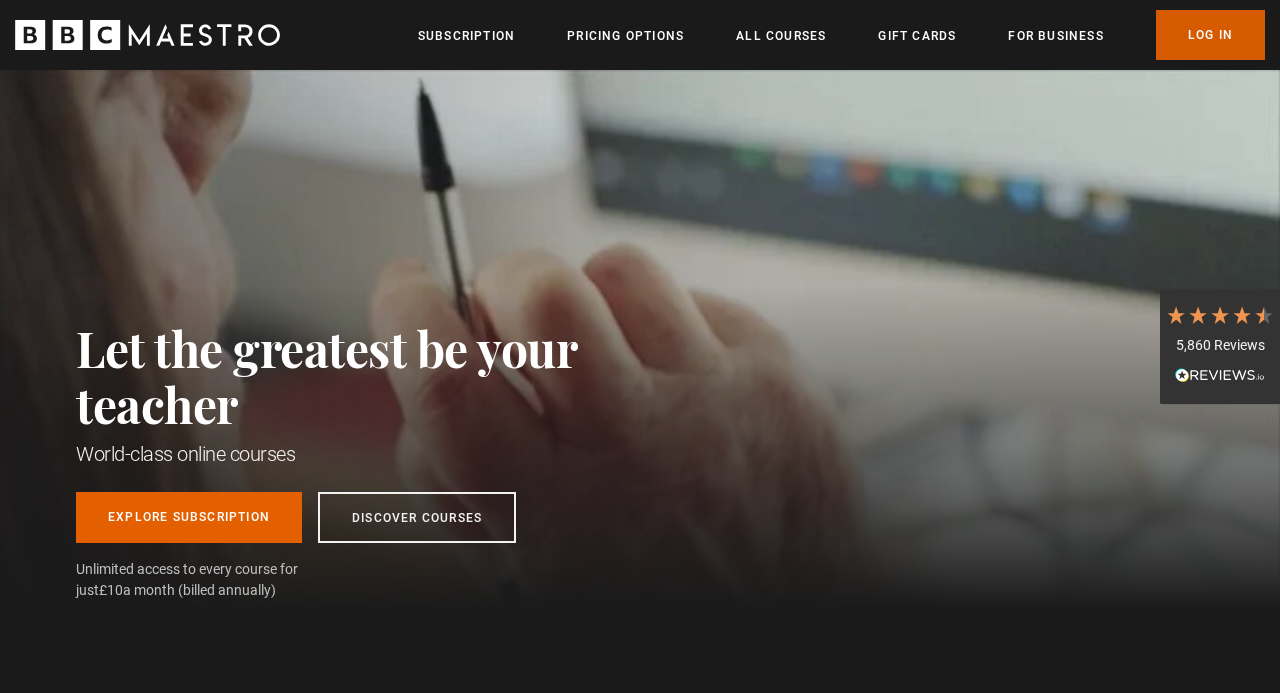 click on "Log In" at bounding box center [1210, 35] 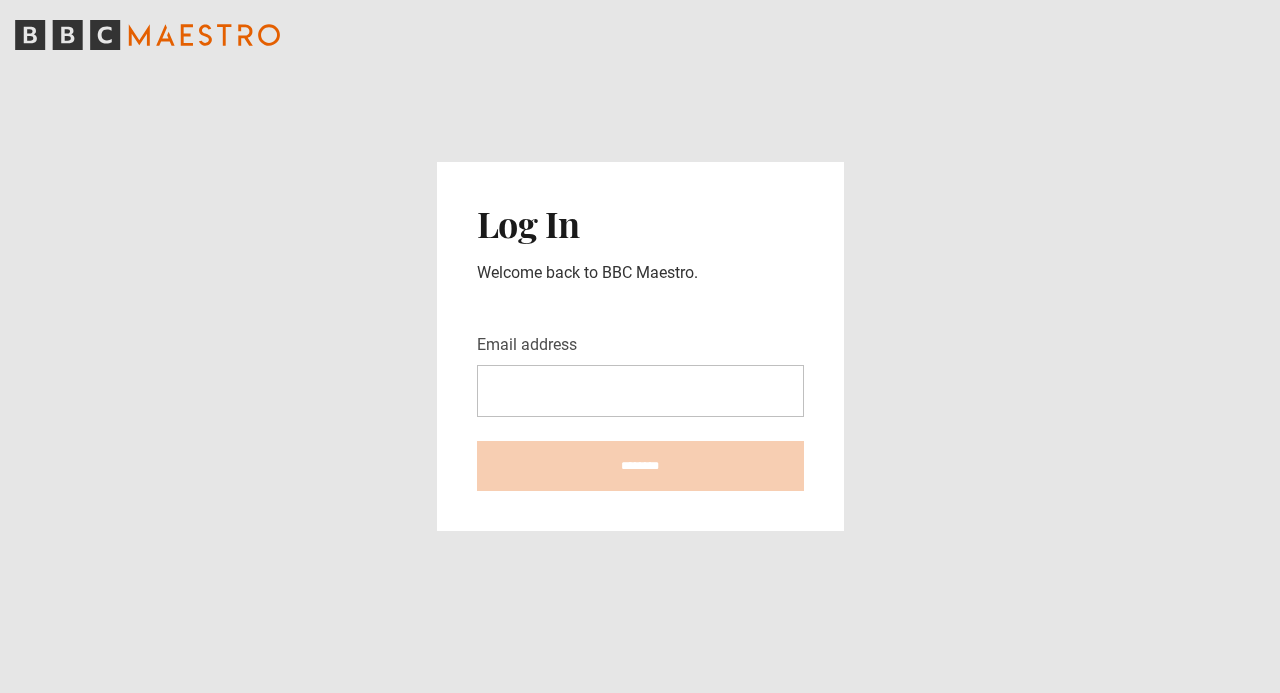scroll, scrollTop: 0, scrollLeft: 0, axis: both 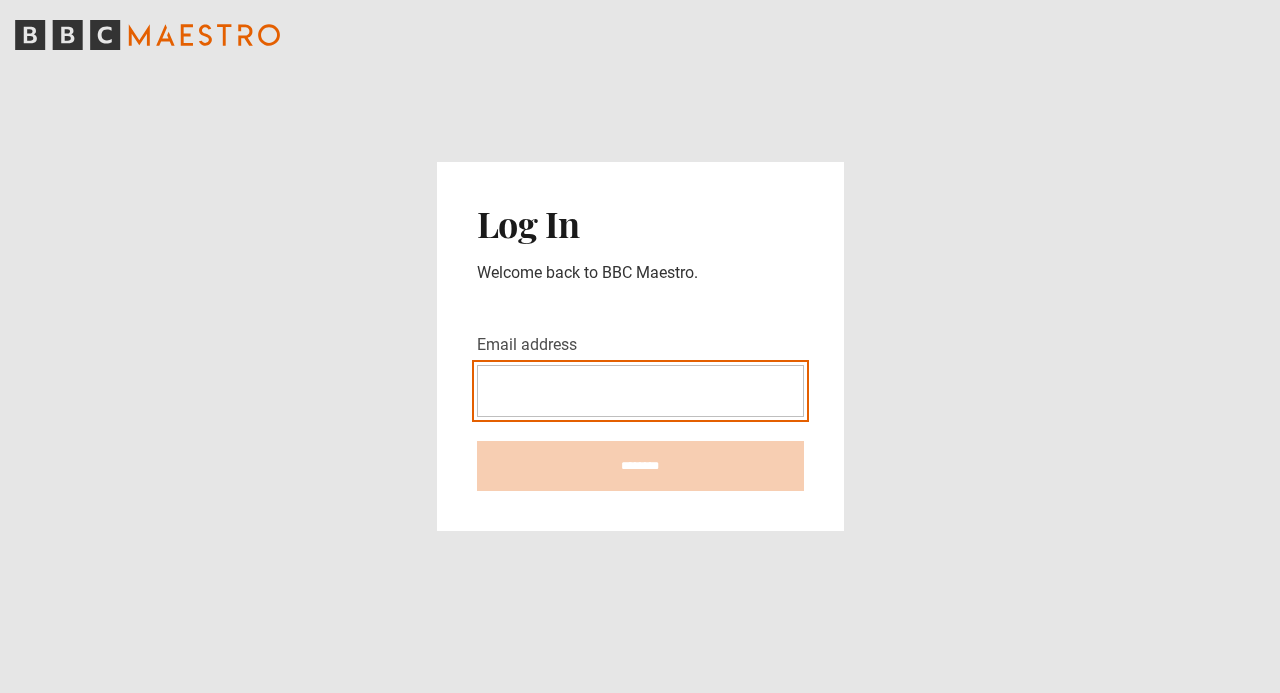 type on "**********" 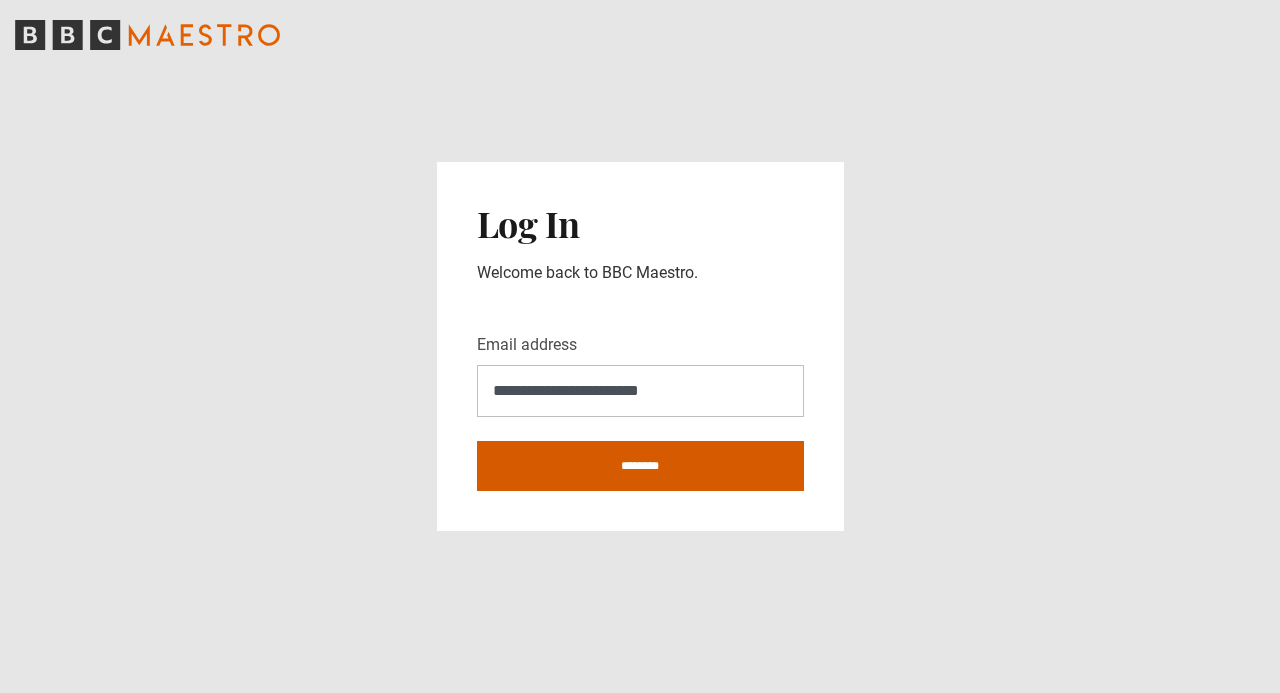 click on "********" at bounding box center (640, 466) 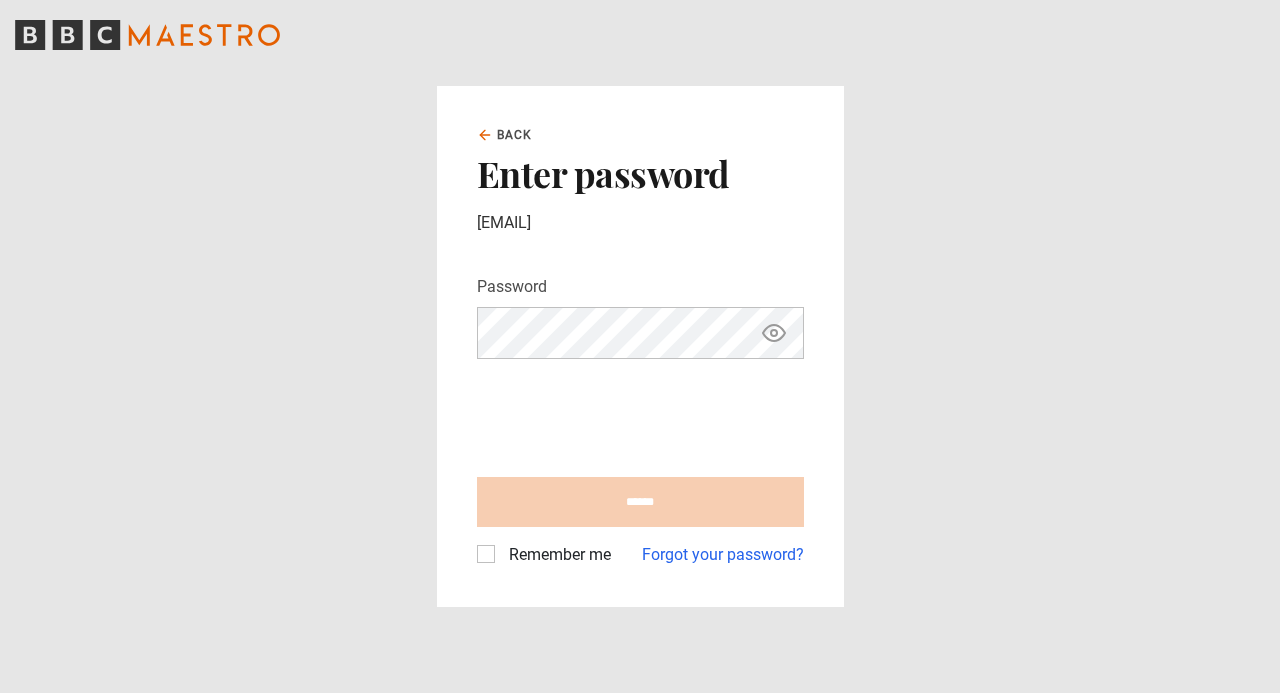 scroll, scrollTop: 0, scrollLeft: 0, axis: both 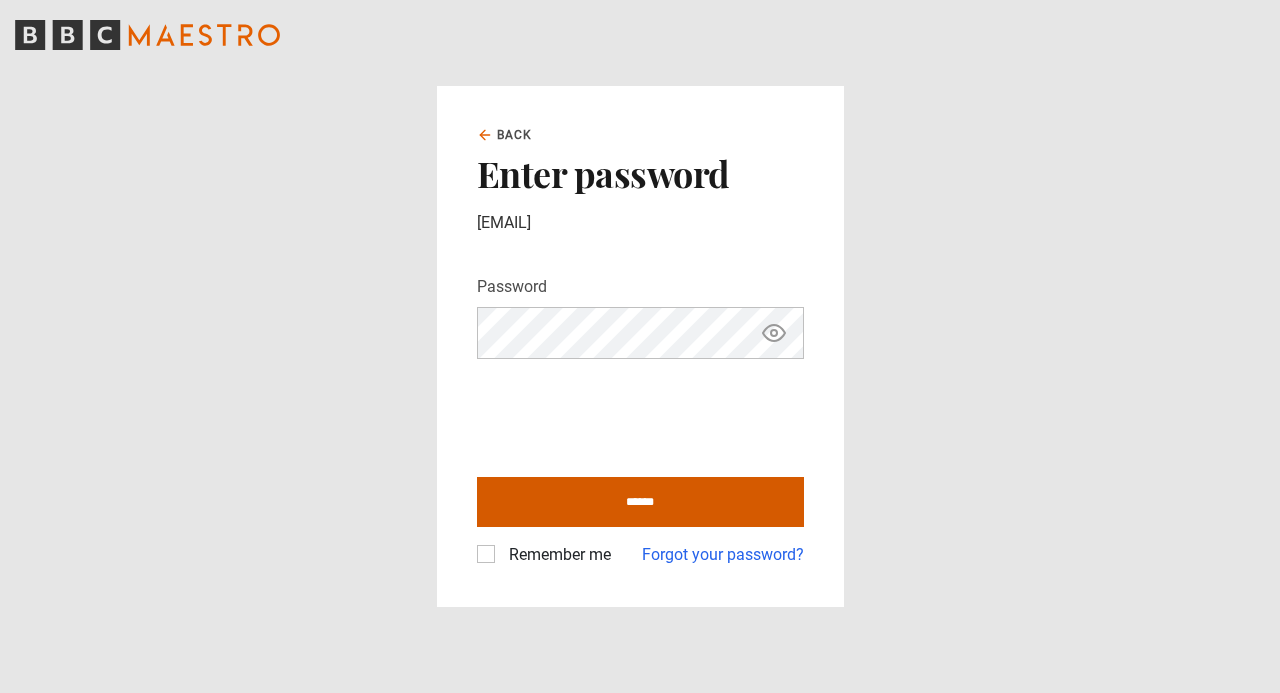 click on "******" at bounding box center (640, 502) 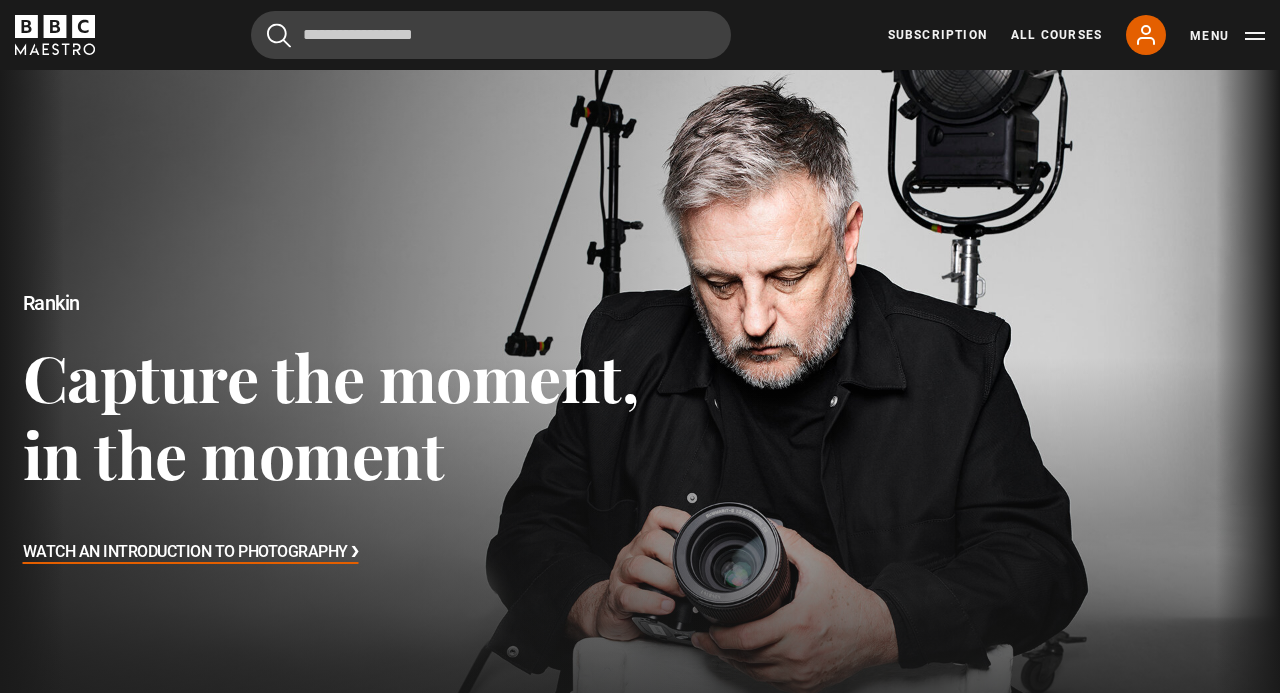 scroll, scrollTop: 0, scrollLeft: 0, axis: both 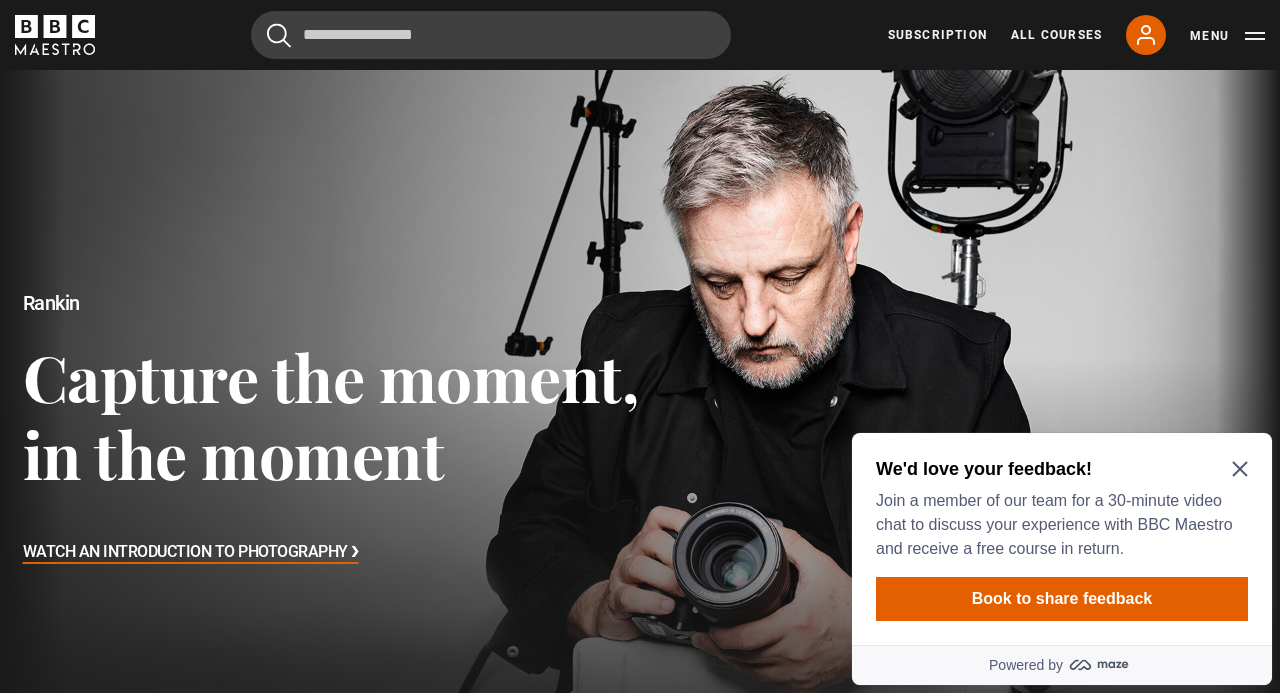 click 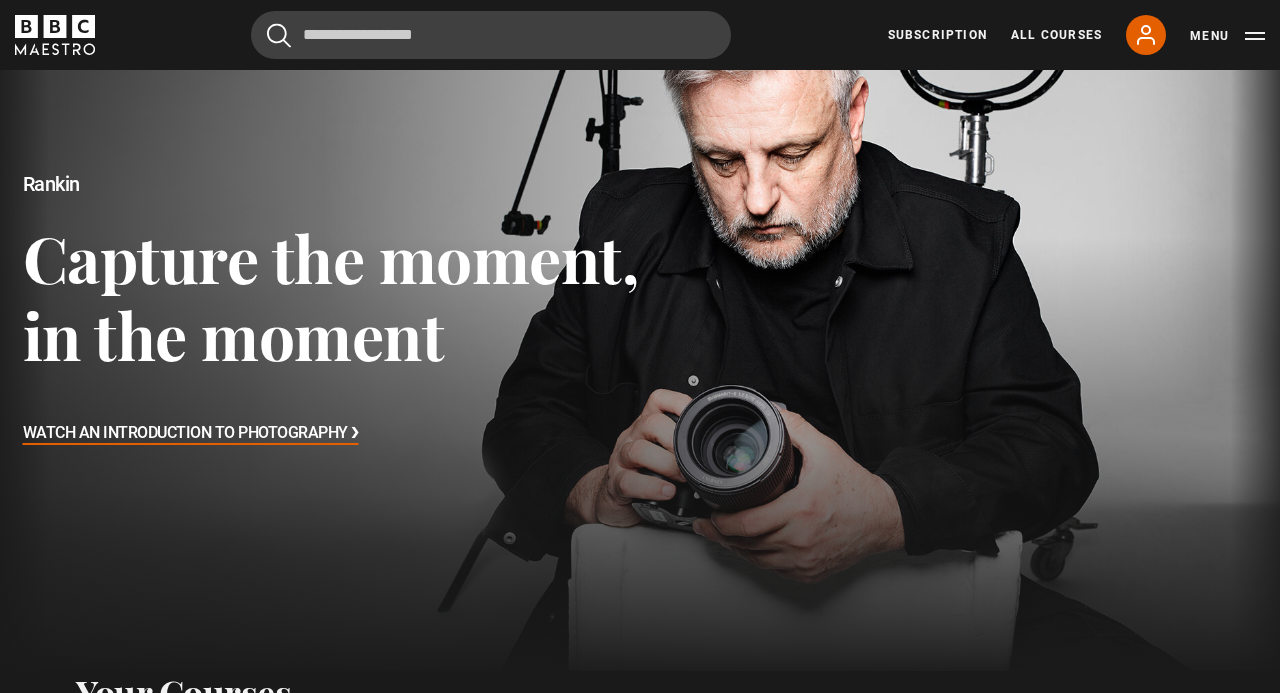 scroll, scrollTop: 99, scrollLeft: 0, axis: vertical 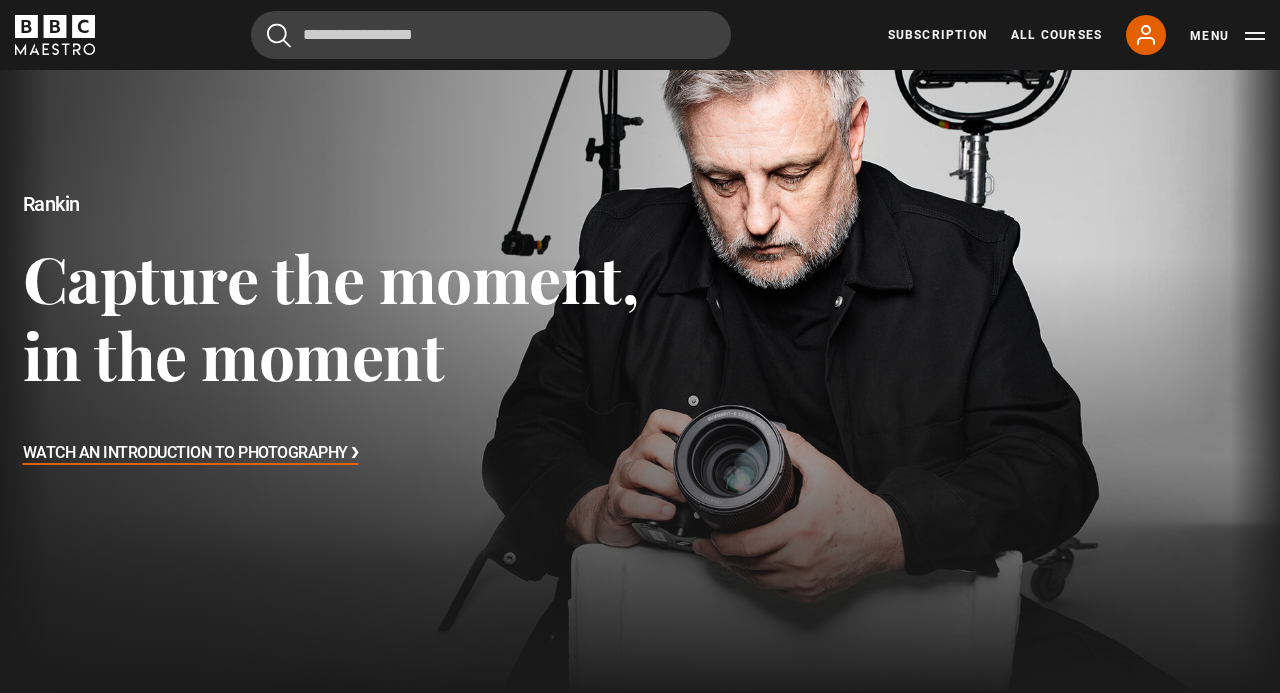 click on "Watch
An Introduction to Photography ❯" at bounding box center [191, 454] 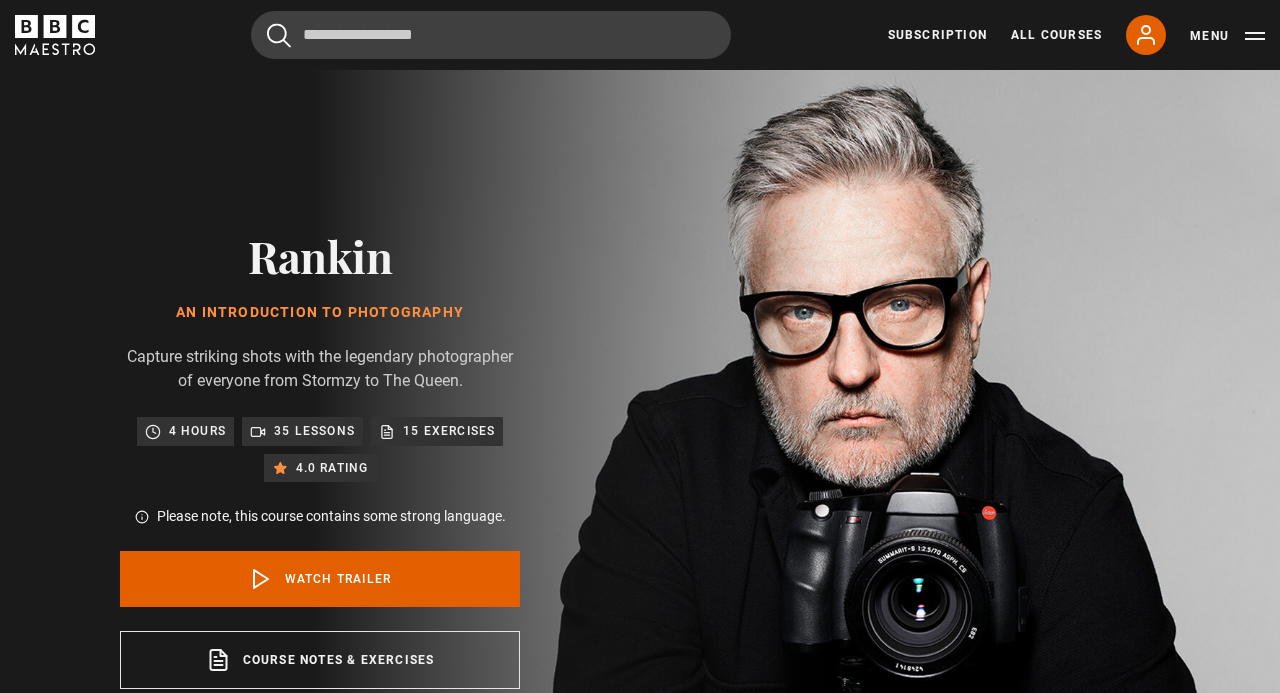 scroll, scrollTop: 0, scrollLeft: 0, axis: both 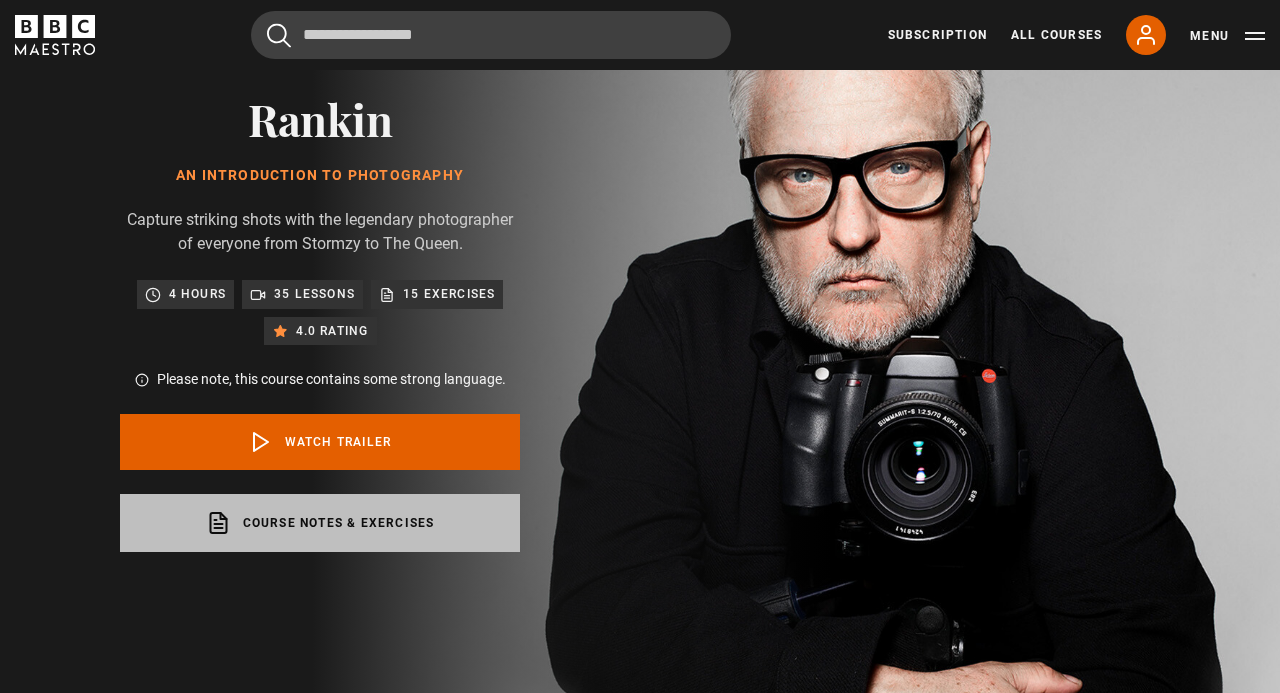 click on "Course notes & exercises
opens in a new tab" at bounding box center (320, 523) 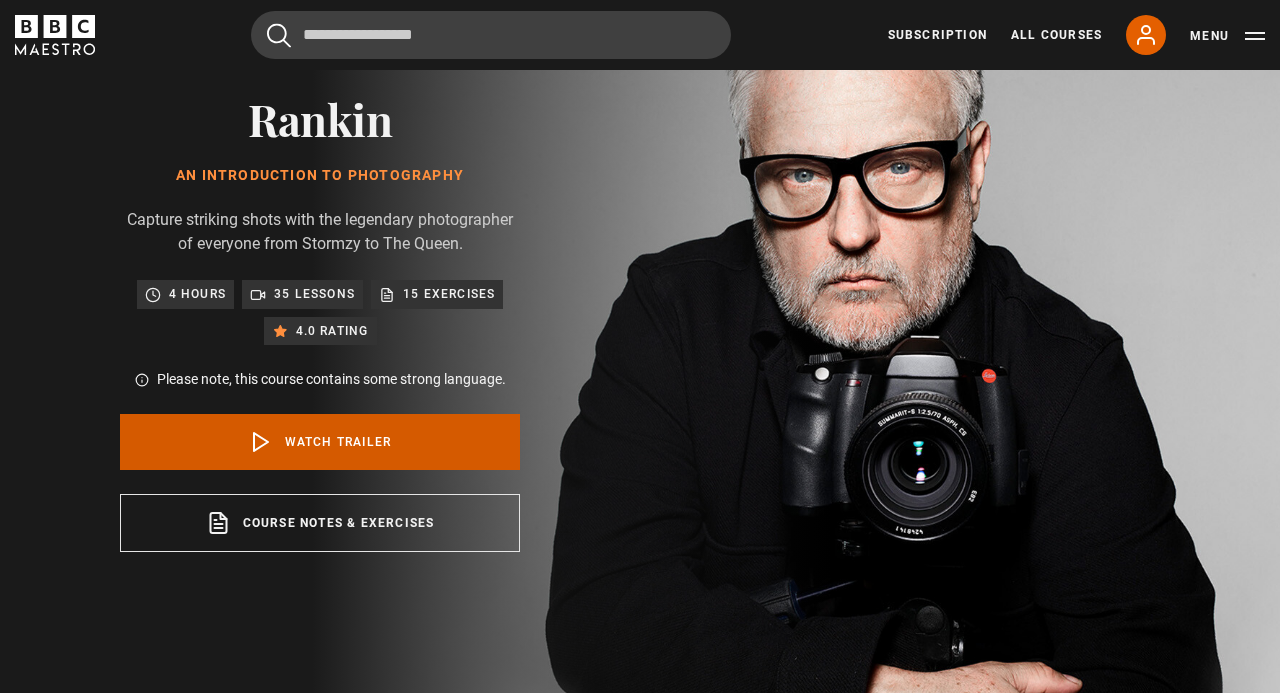 click on "Watch Trailer" at bounding box center (320, 442) 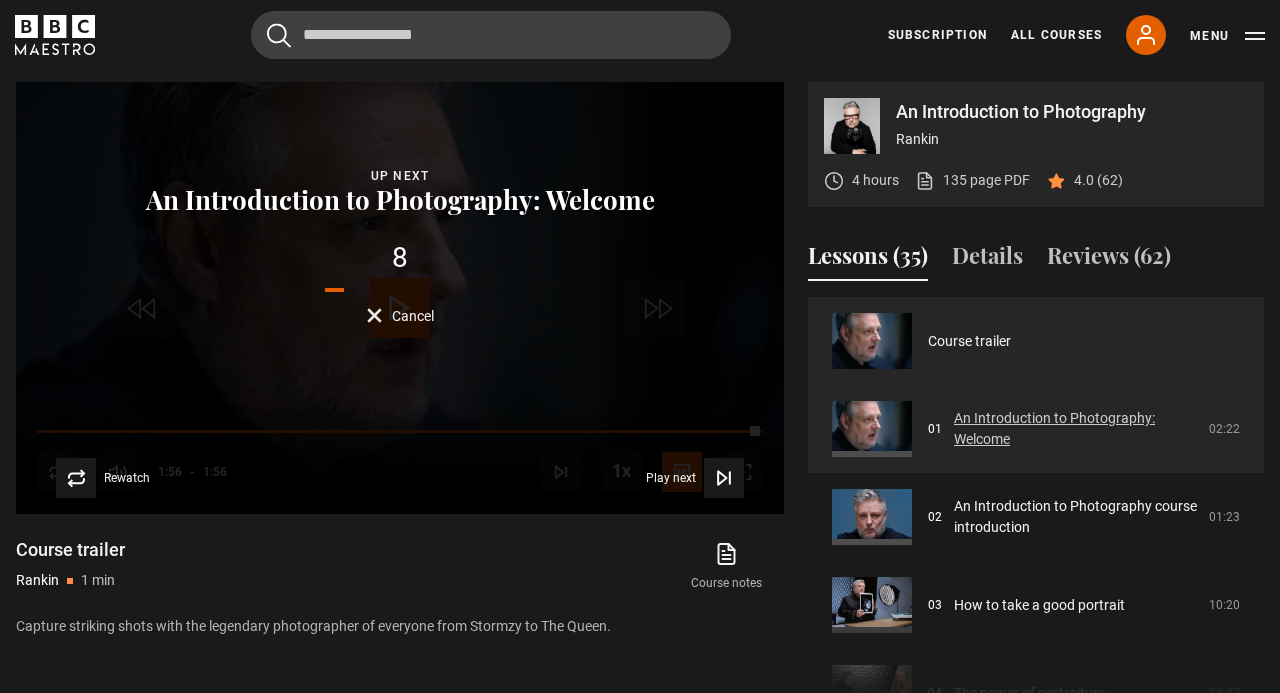 click on "An Introduction to Photography: Welcome" at bounding box center [1075, 429] 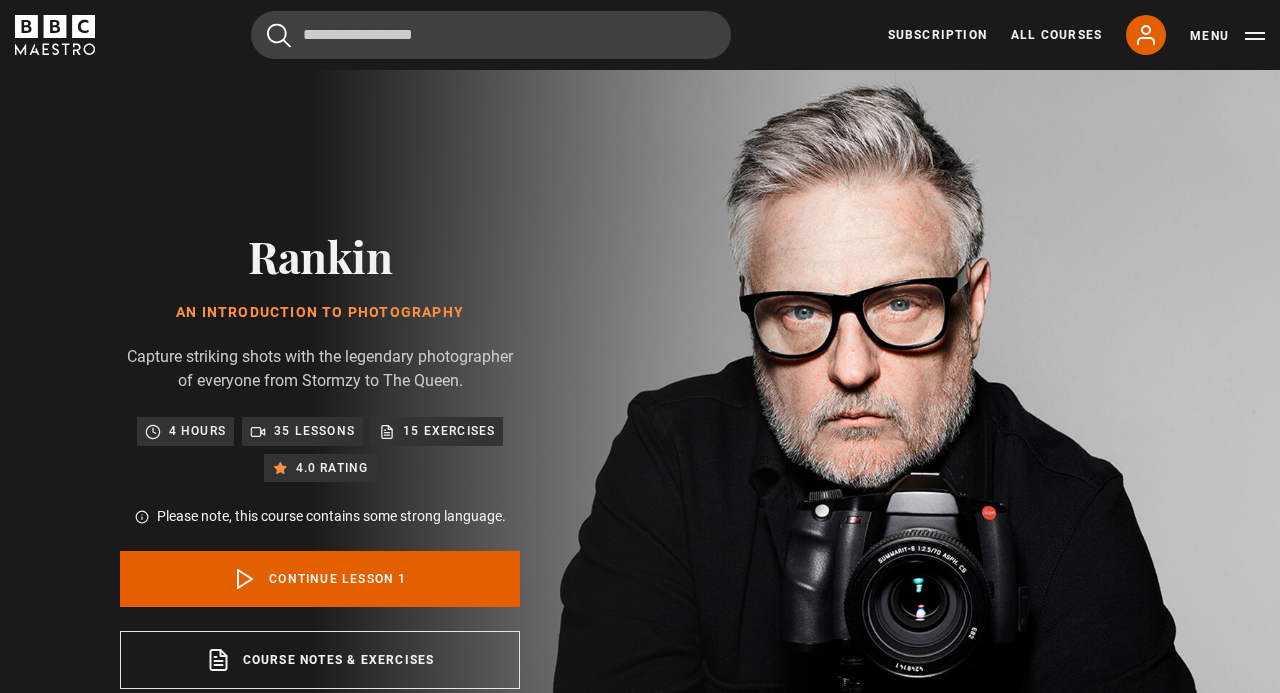 scroll, scrollTop: 847, scrollLeft: 0, axis: vertical 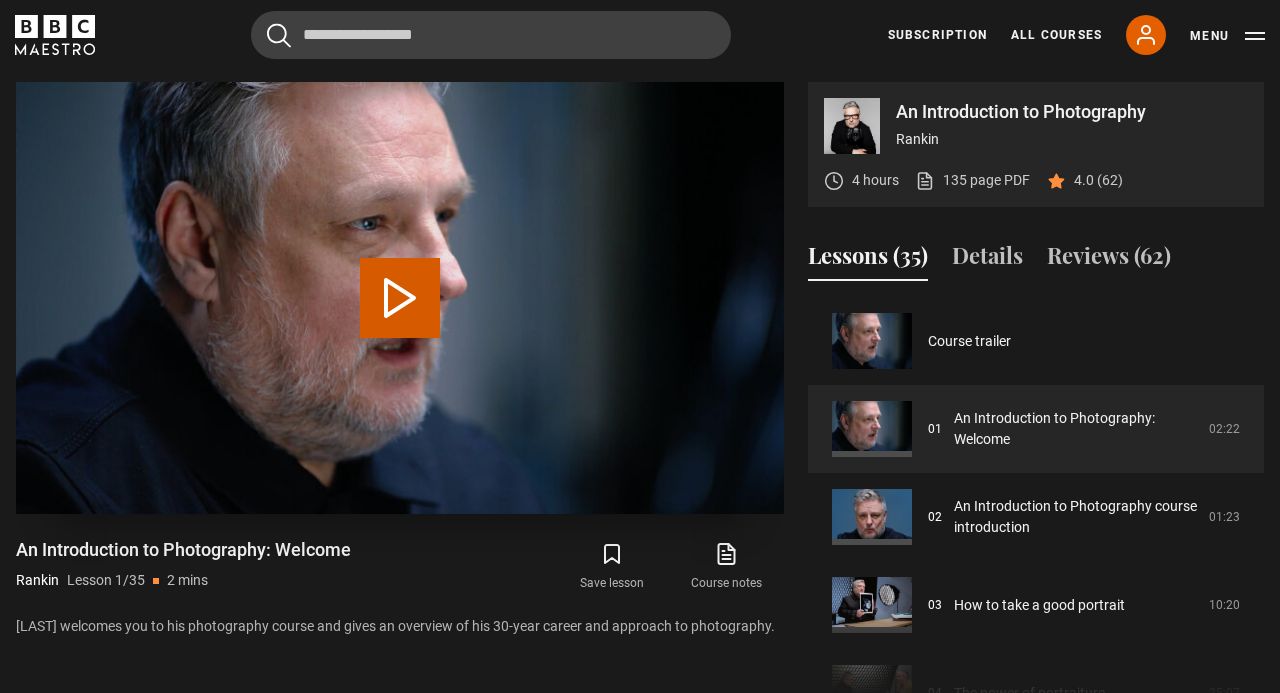 click on "Play Lesson An Introduction to Photography: Welcome" at bounding box center [400, 298] 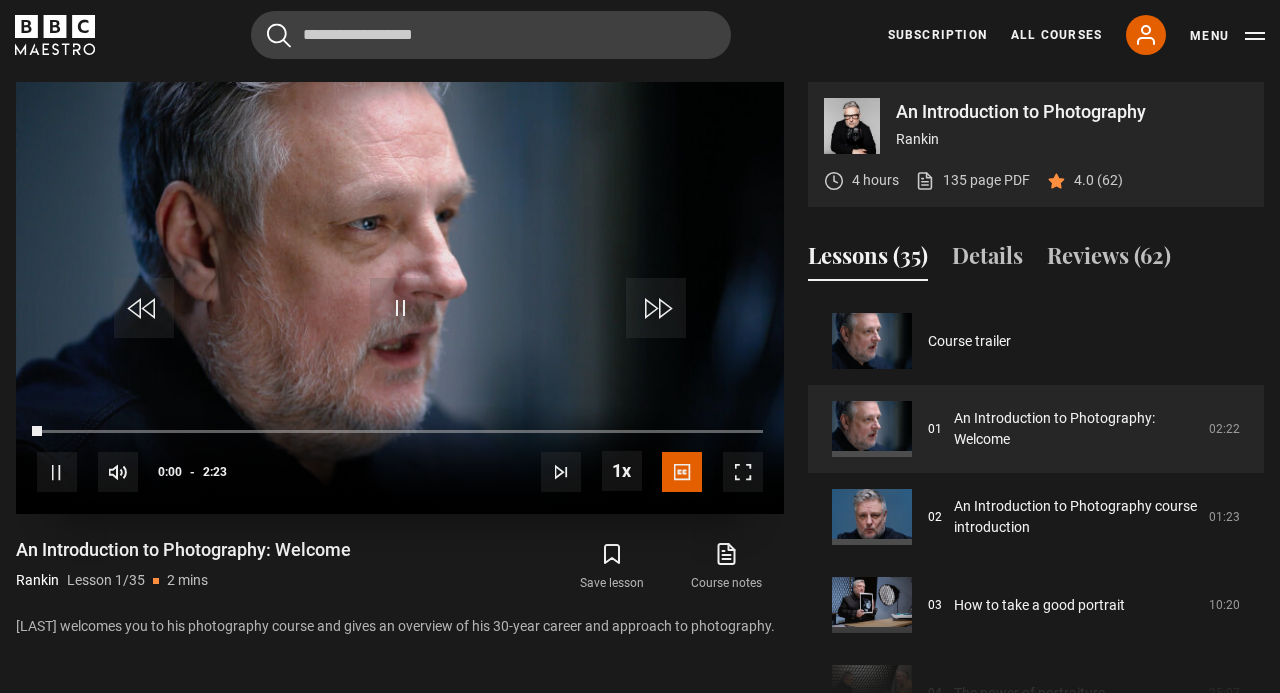 click at bounding box center [743, 472] 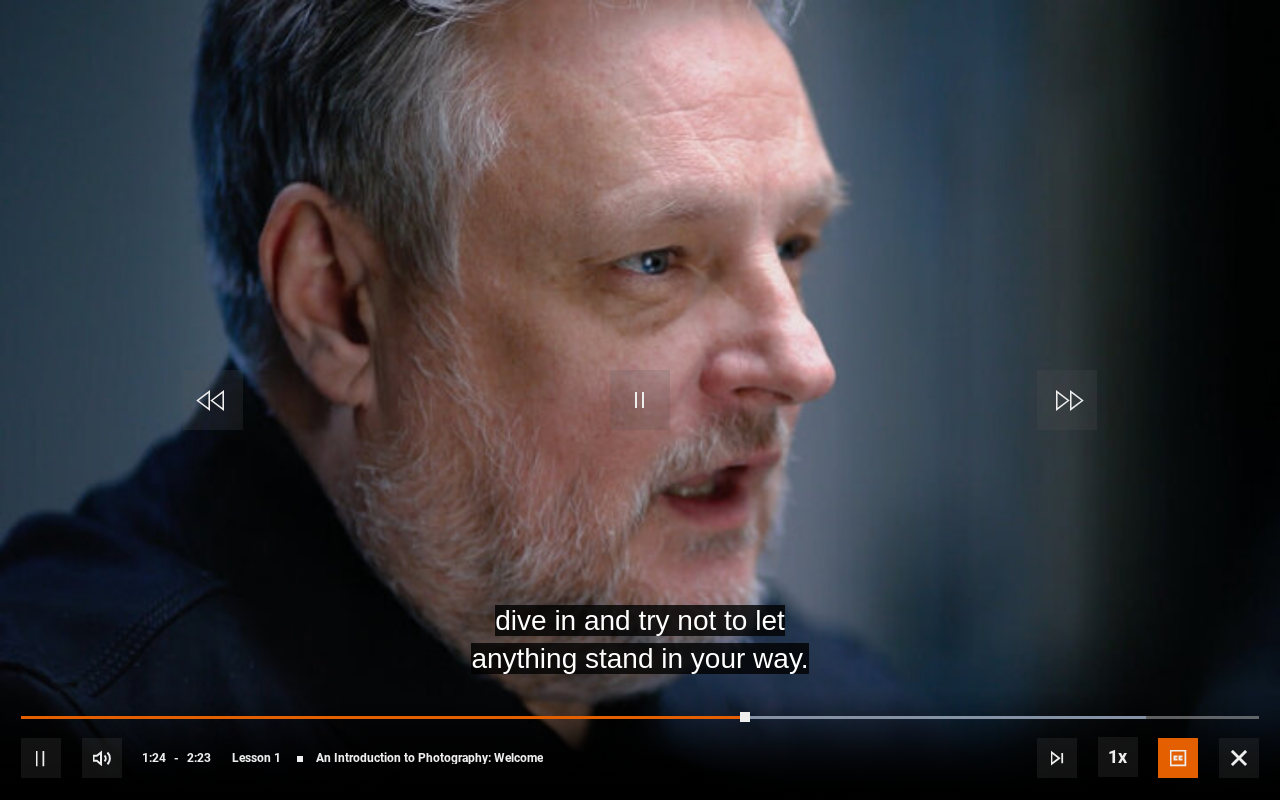 click at bounding box center (640, 400) 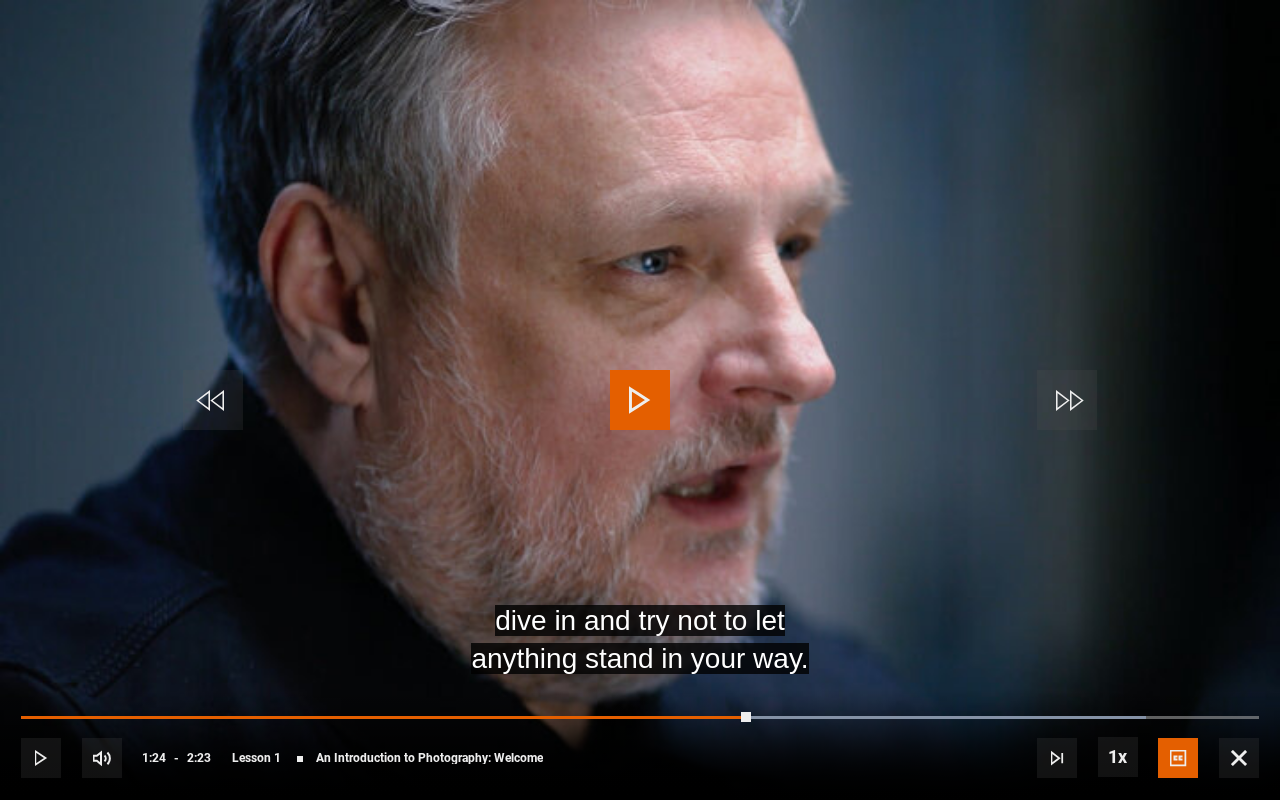 click at bounding box center [640, 400] 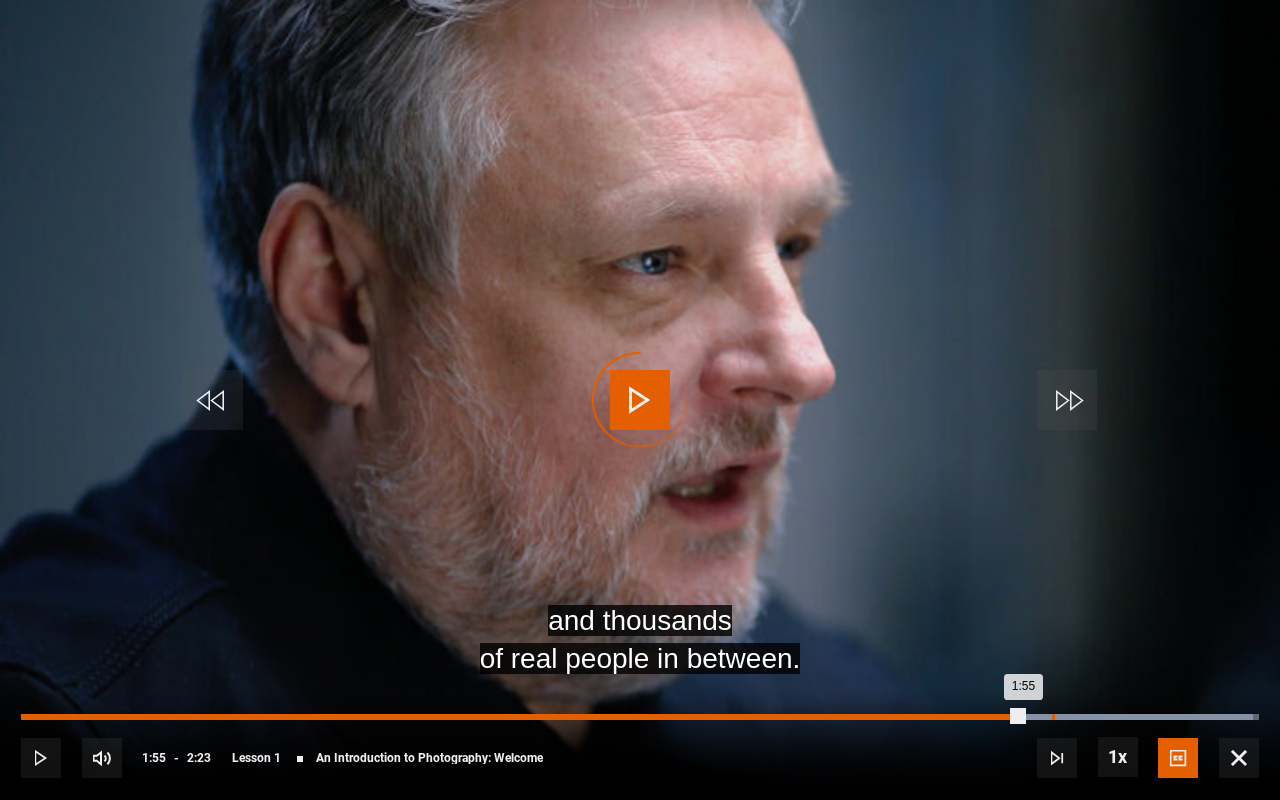click on "Loaded :  99.48% 1:59 1:55" at bounding box center (640, 717) 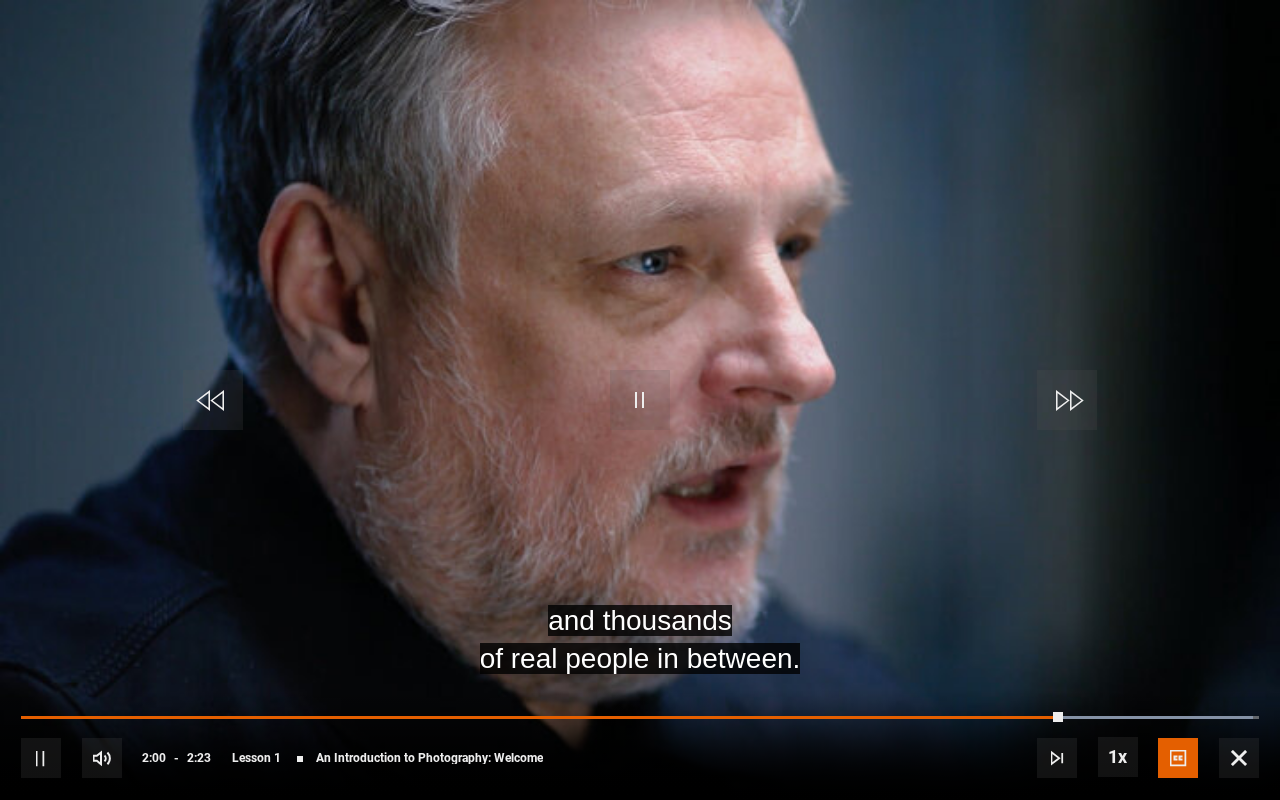 click on "10s Skip Back 10 seconds Pause 10s Skip Forward 10 seconds Loaded :  99.48% 2:06 2:00 Pause Mute Current Time  2:00 - Duration  2:23
Rankin
Lesson 1
An Introduction to Photography: Welcome
1x Playback Rate 2x 1.5x 1x , selected 0.5x Captions captions off English  Captions , selected" at bounding box center [640, 744] 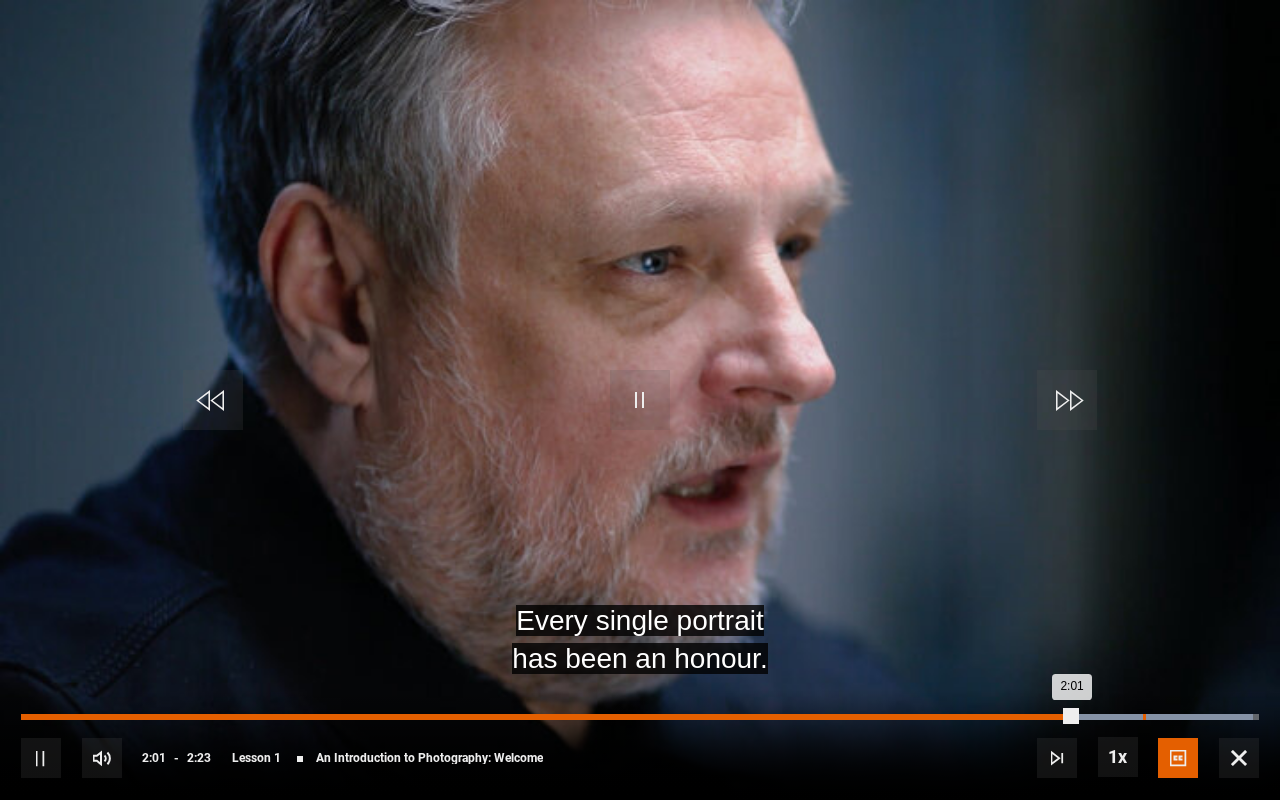 click on "Loaded :  99.48% 2:09 2:01" at bounding box center [640, 717] 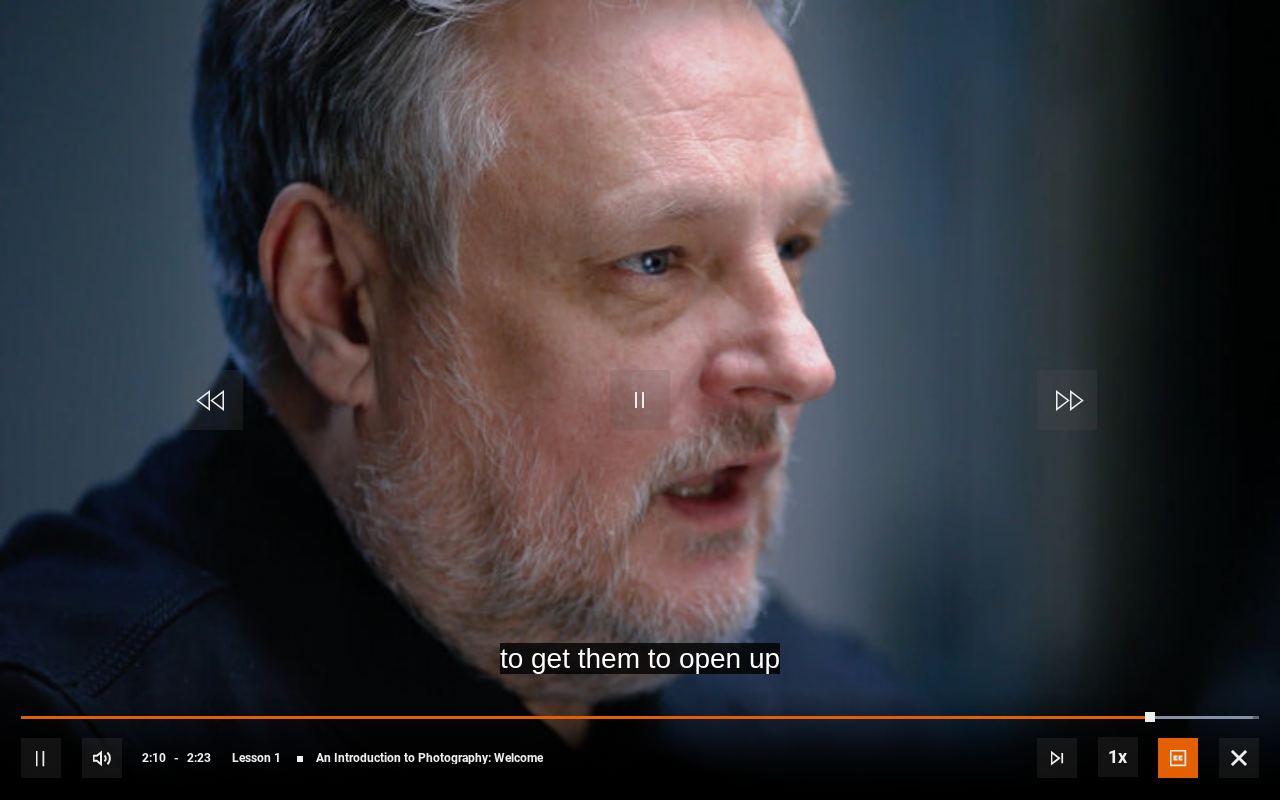 click at bounding box center (1239, 758) 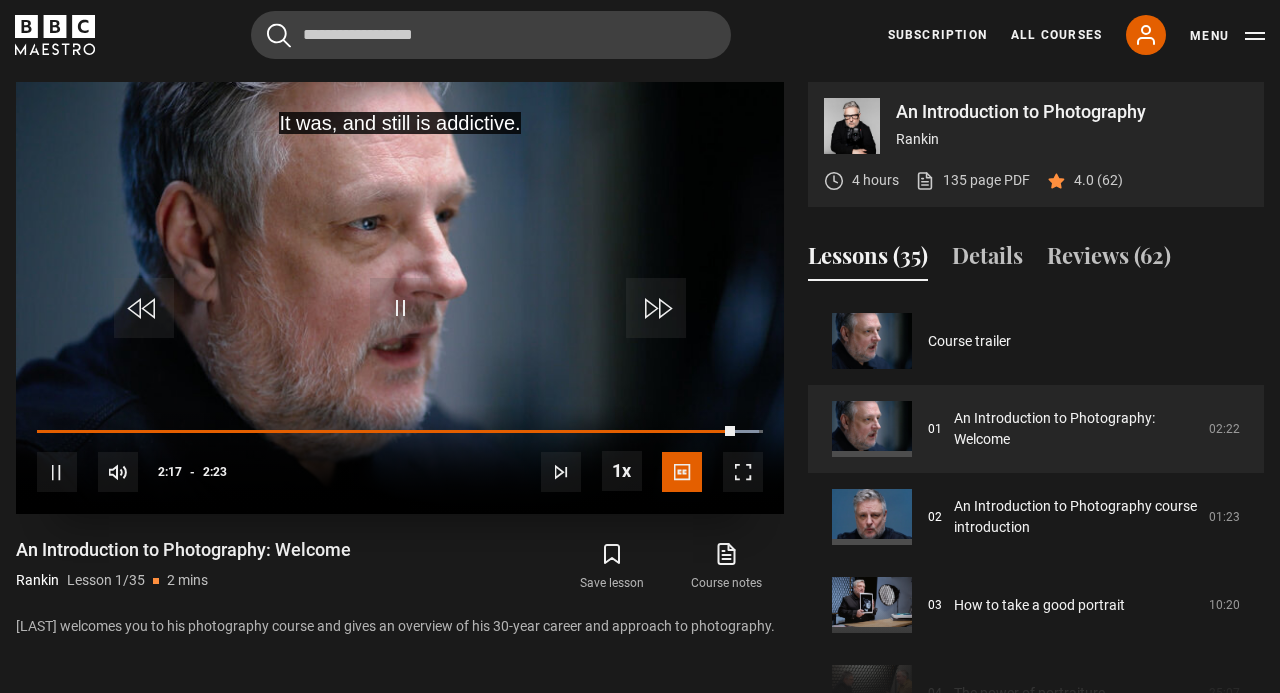 click at bounding box center (57, 472) 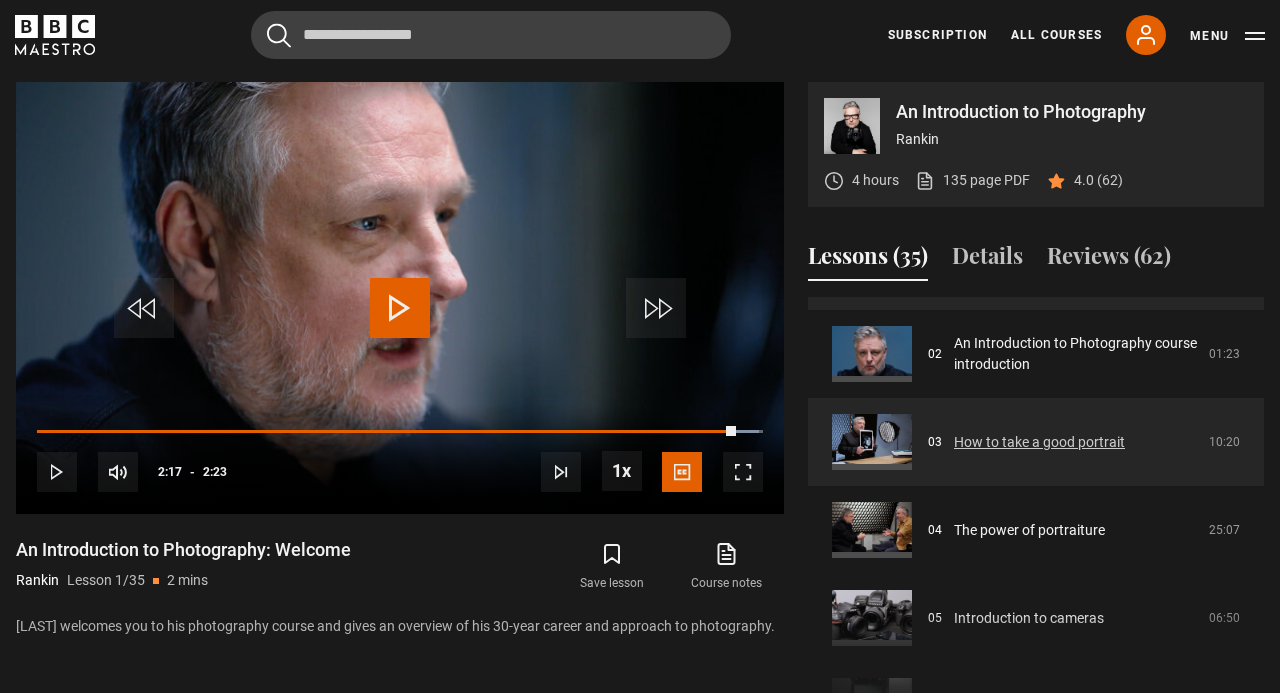 scroll, scrollTop: 171, scrollLeft: 0, axis: vertical 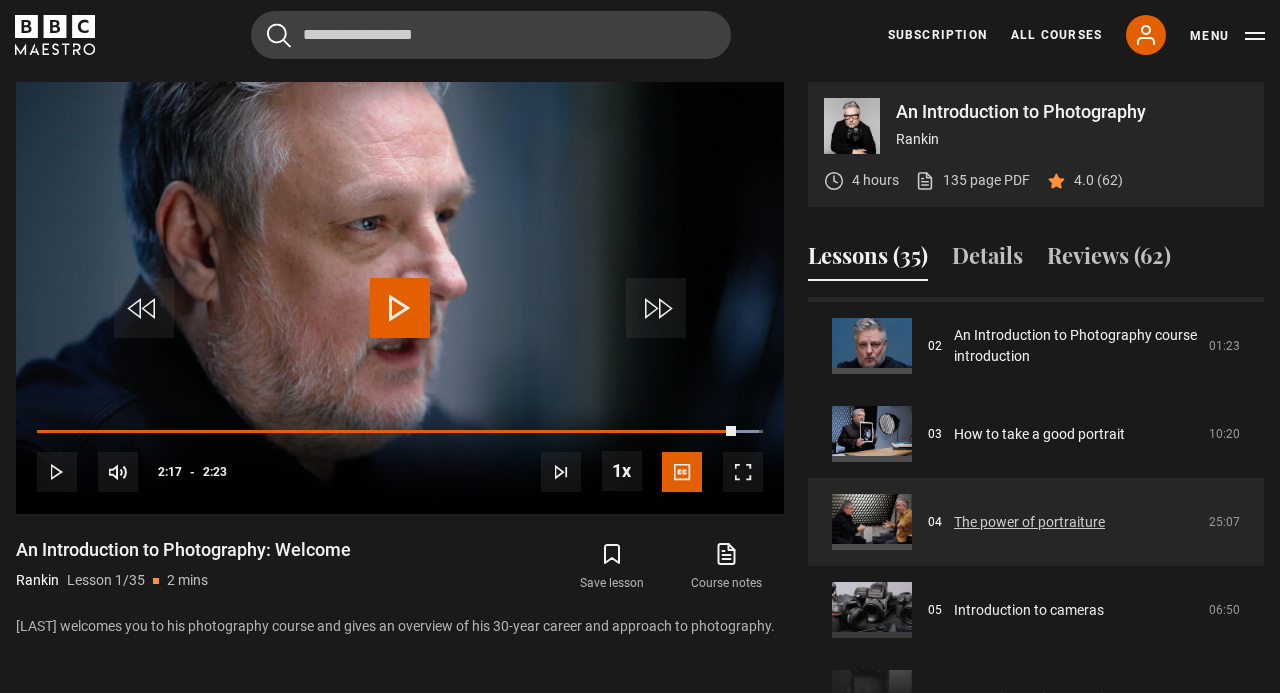click on "The power of portraiture" at bounding box center [1029, 522] 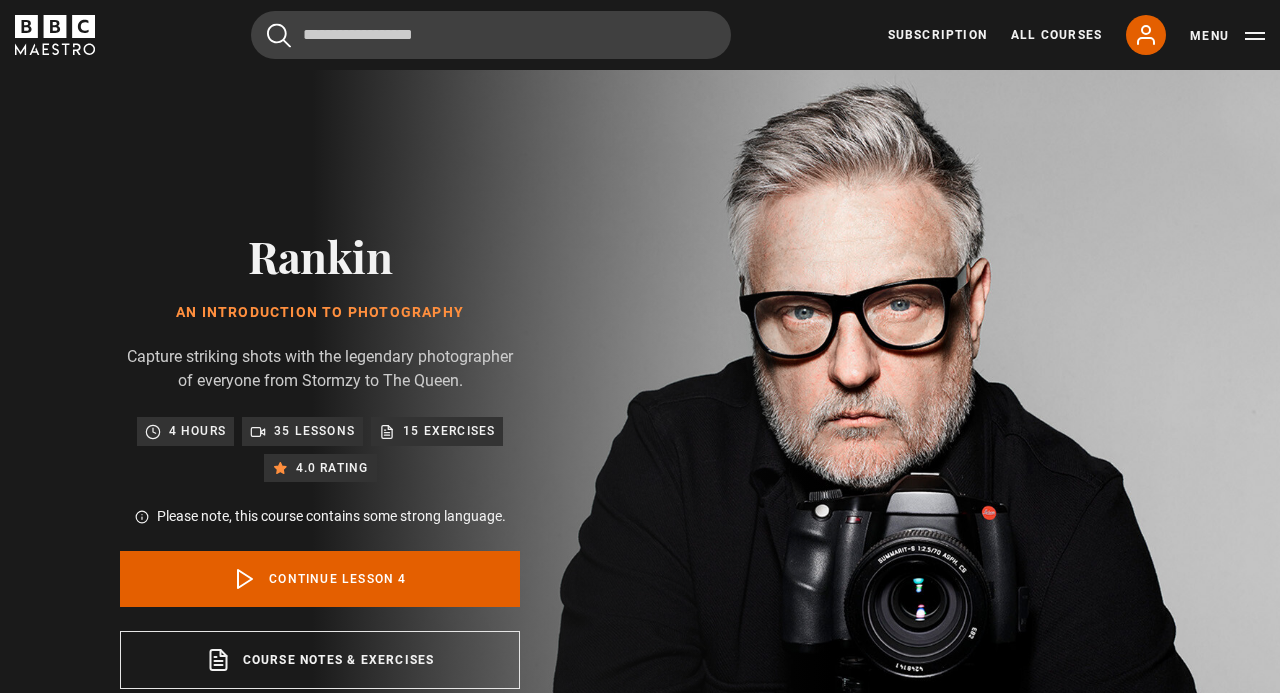scroll, scrollTop: 847, scrollLeft: 0, axis: vertical 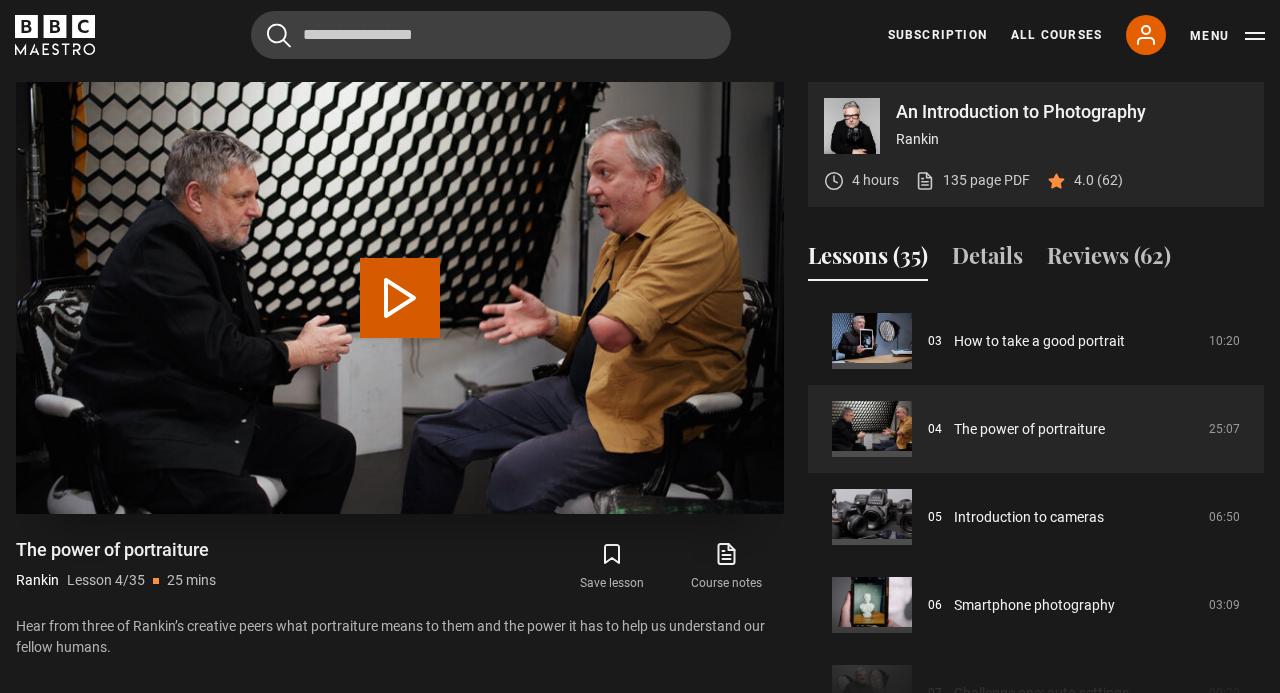 click on "Play Lesson The power of portraiture" at bounding box center (400, 298) 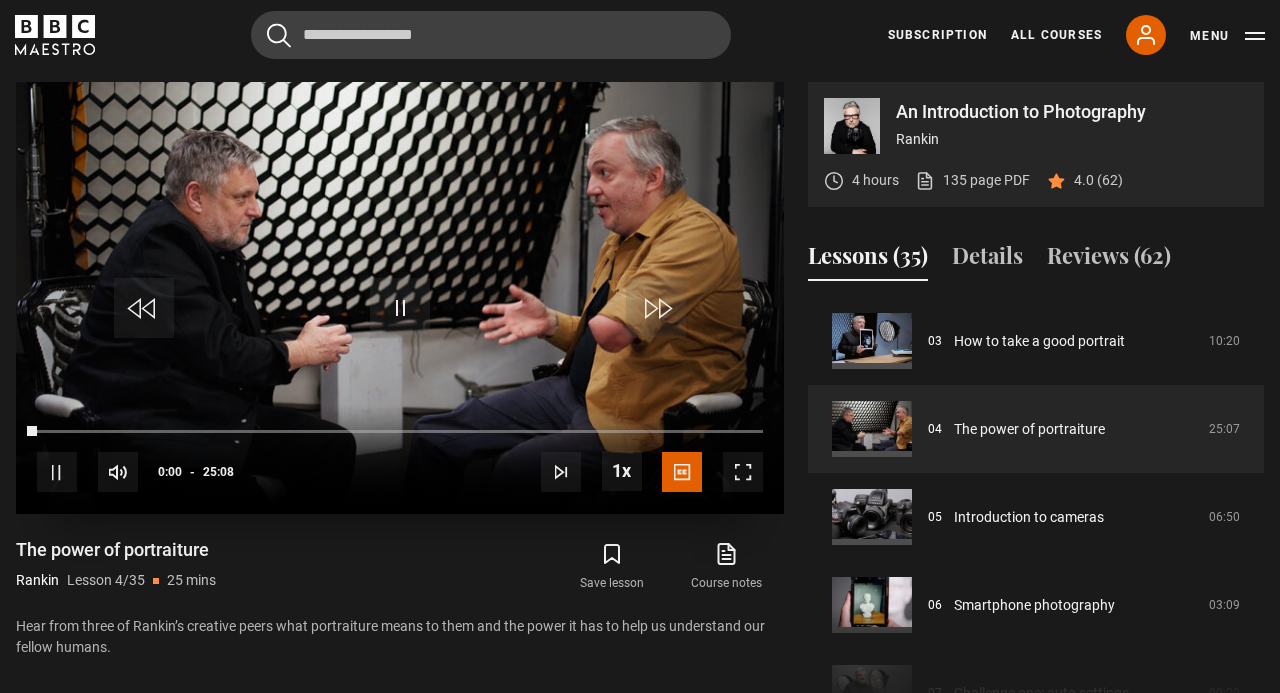 click at bounding box center (743, 472) 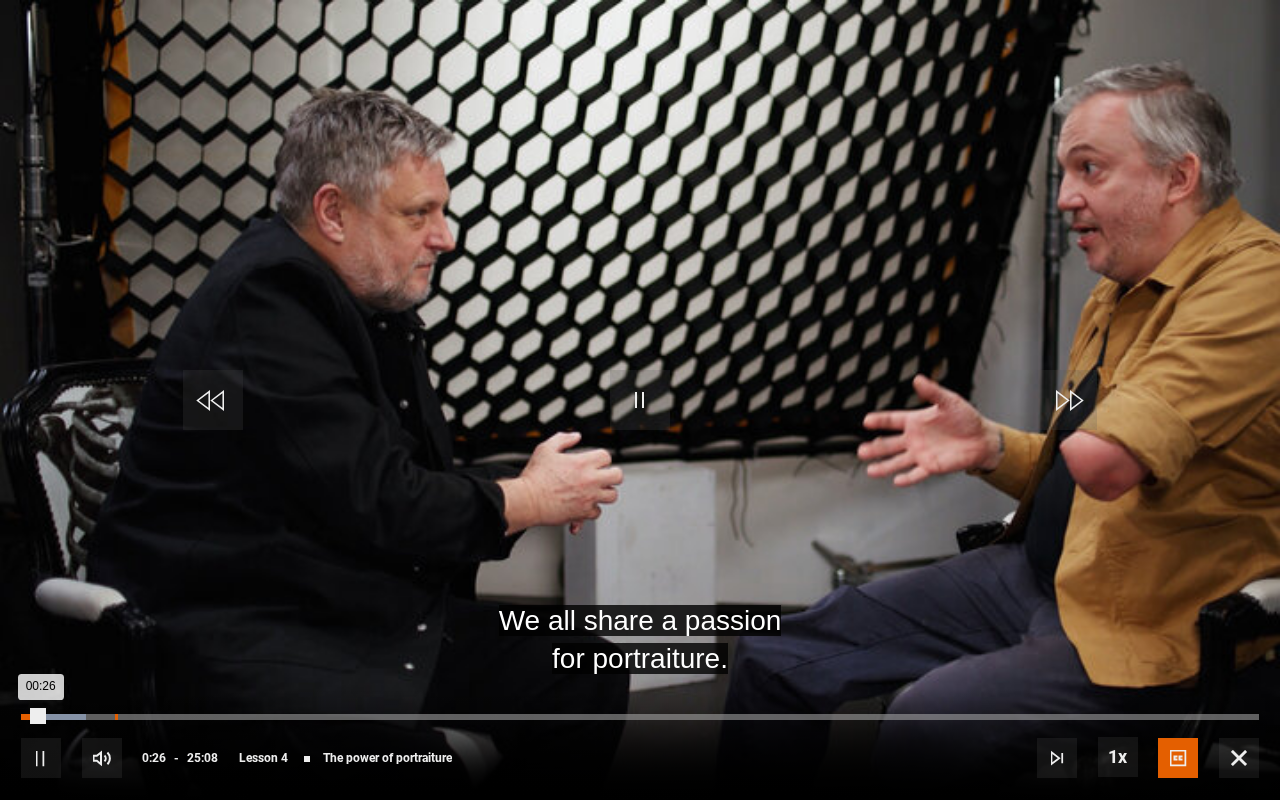 click on "Loaded :  5.30% 01:54 00:26" at bounding box center [640, 717] 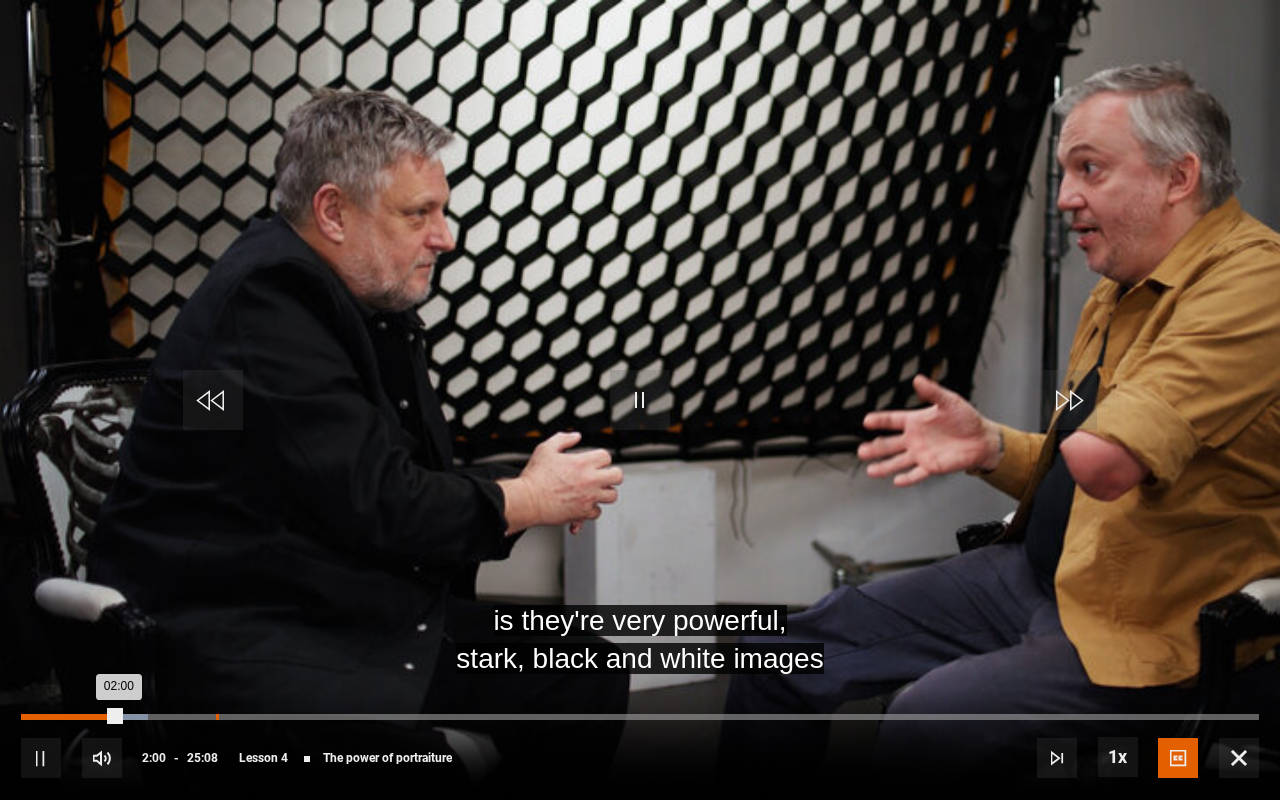 click on "03:57" at bounding box center (217, 717) 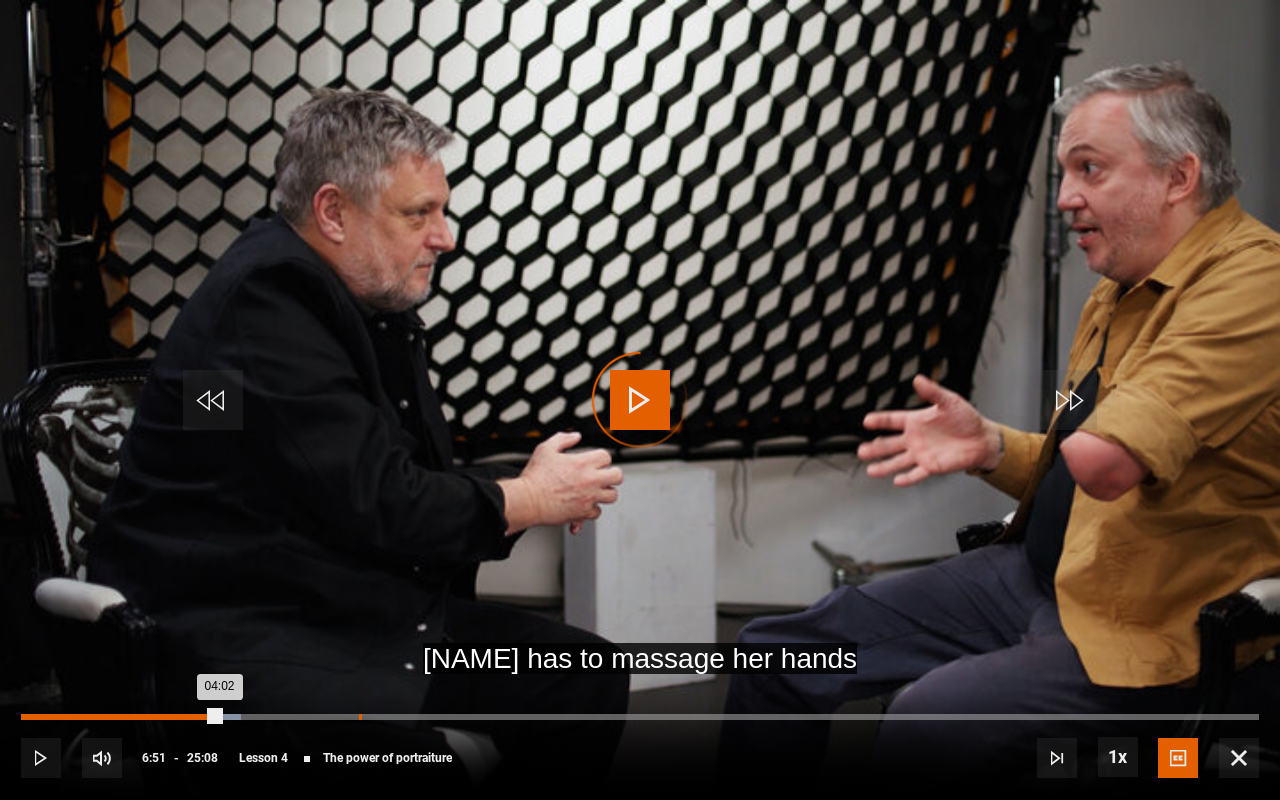 click on "06:51" at bounding box center (360, 717) 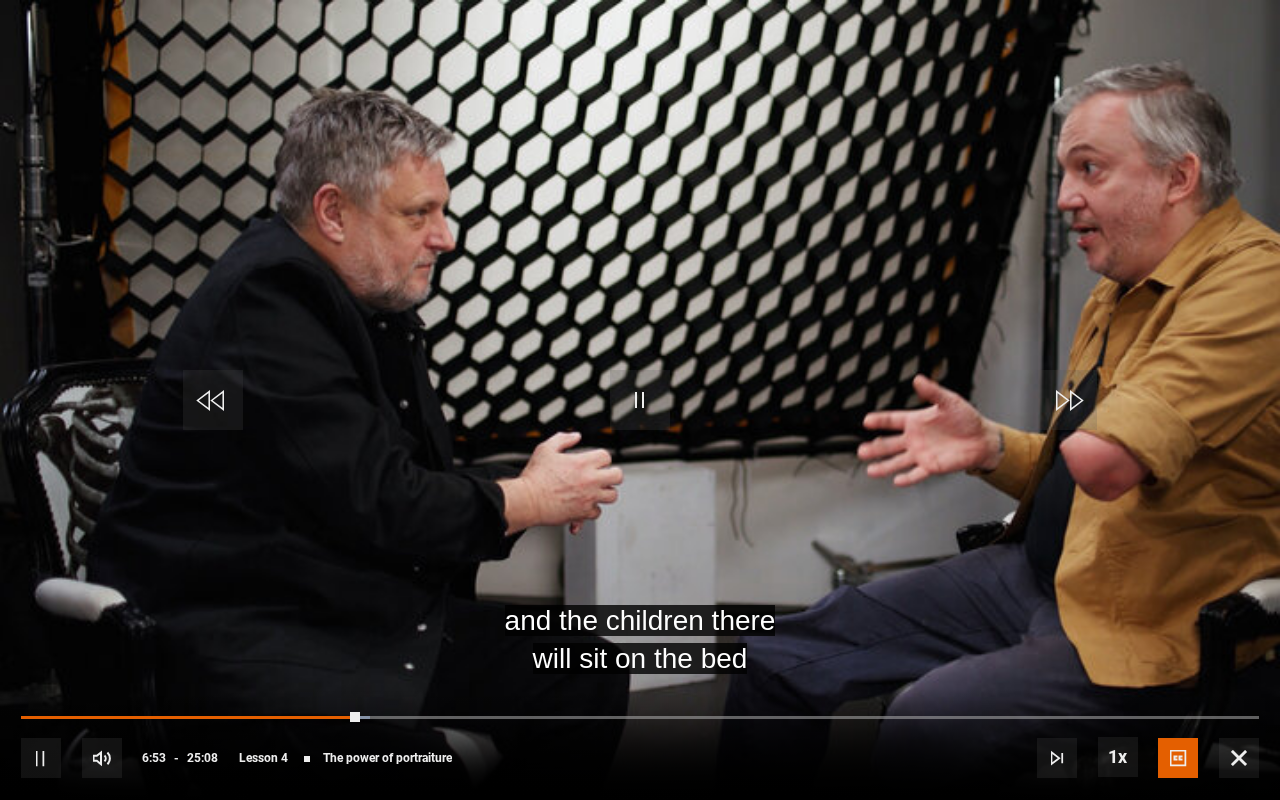 click on "10s Skip Back 10 seconds Pause 10s Skip Forward 10 seconds Loaded :  28.17% 10:17 06:53 Pause Mute 54% Current Time  6:53 - Duration  25:08
Rankin
Lesson 4
The power of portraiture
1x Playback Rate 2x 1.5x 1x , selected 0.5x Captions captions off English  Captions , selected" at bounding box center [640, 744] 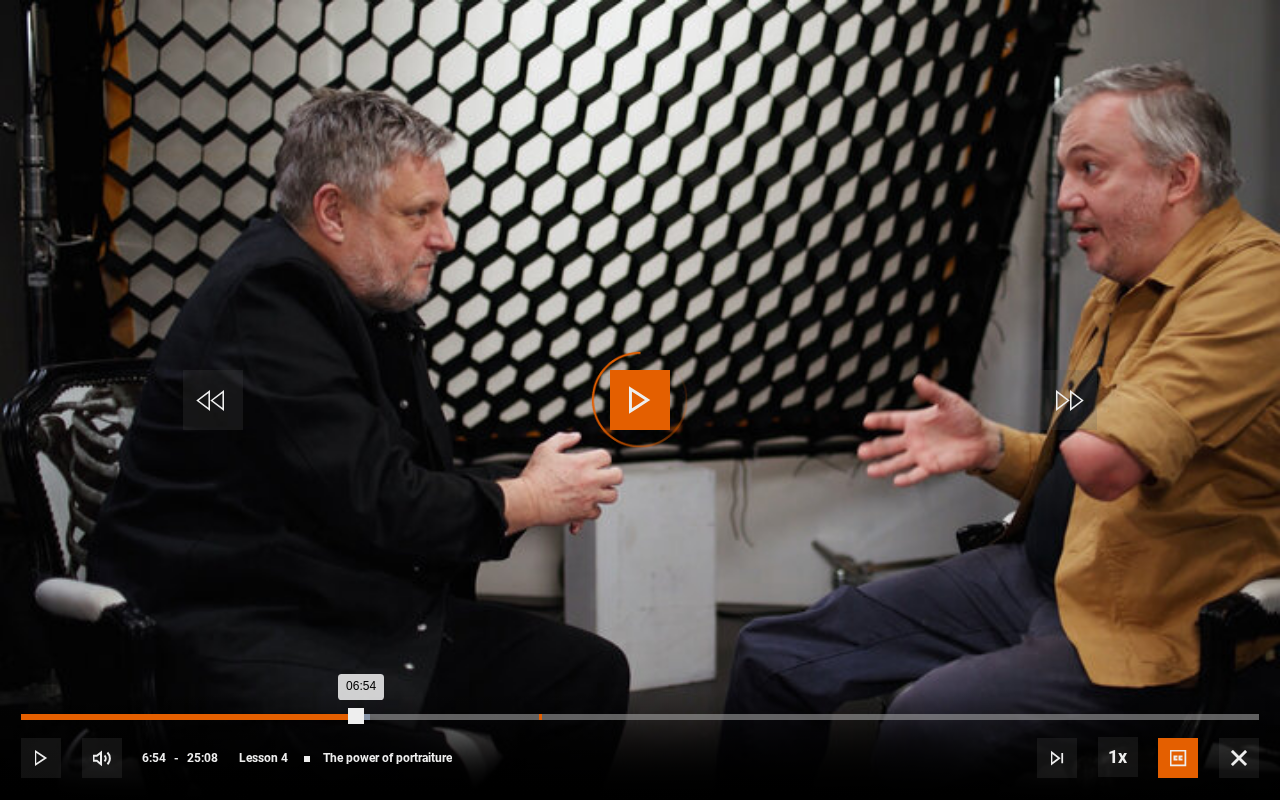 click on "10:30" at bounding box center [540, 717] 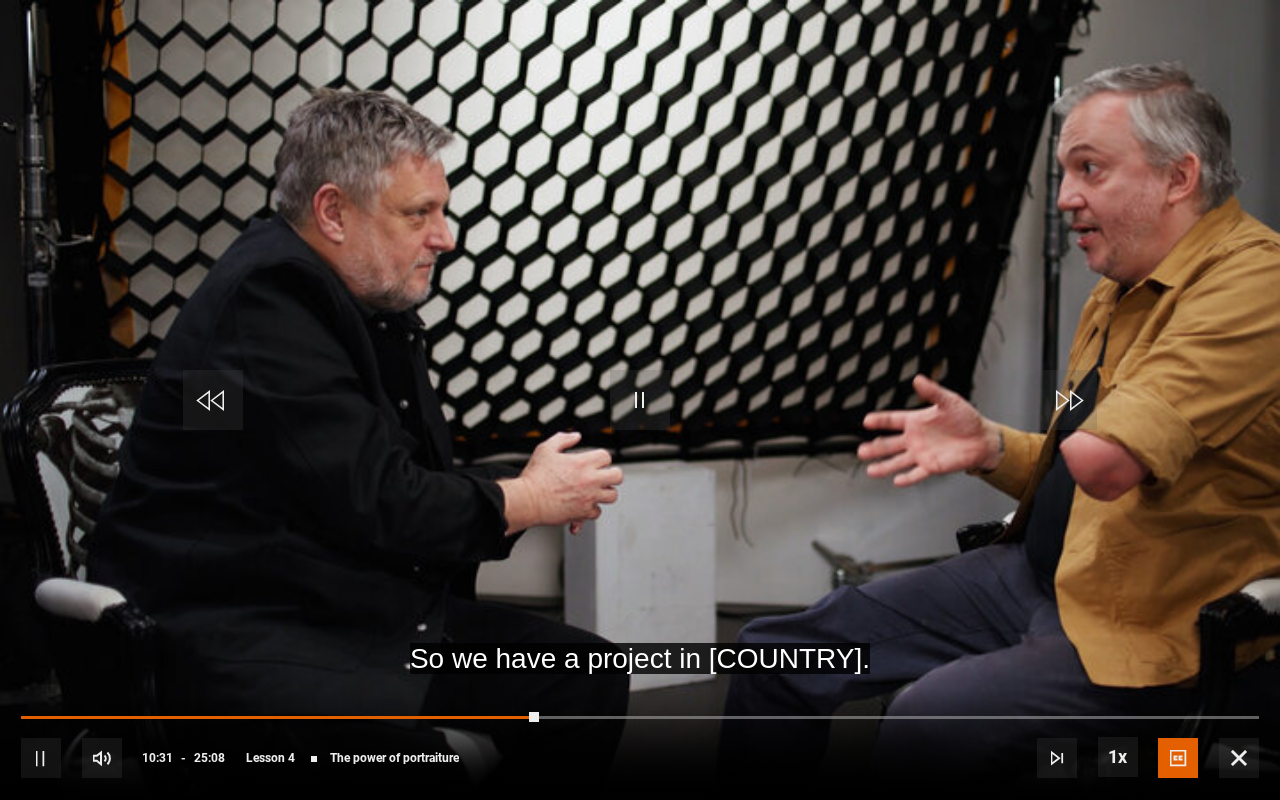 click on "10s Skip Back 10 seconds Pause 10s Skip Forward 10 seconds Loaded :  0.00% 12:29 10:31 Pause Mute 54% Current Time  10:31 - Duration  25:08
Rankin
Lesson 4
The power of portraiture
1x Playback Rate 2x 1.5x 1x , selected 0.5x Captions captions off English  Captions , selected" at bounding box center [640, 744] 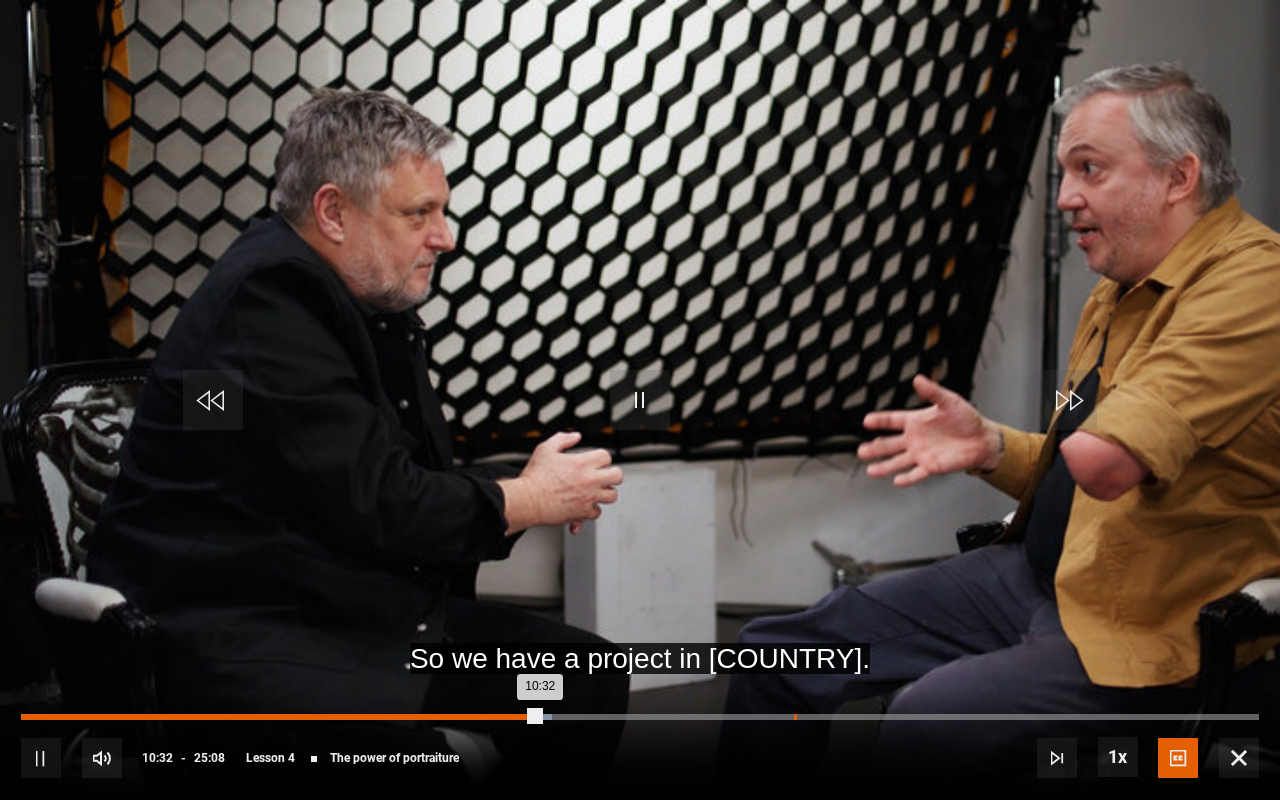 click on "15:41" at bounding box center [795, 717] 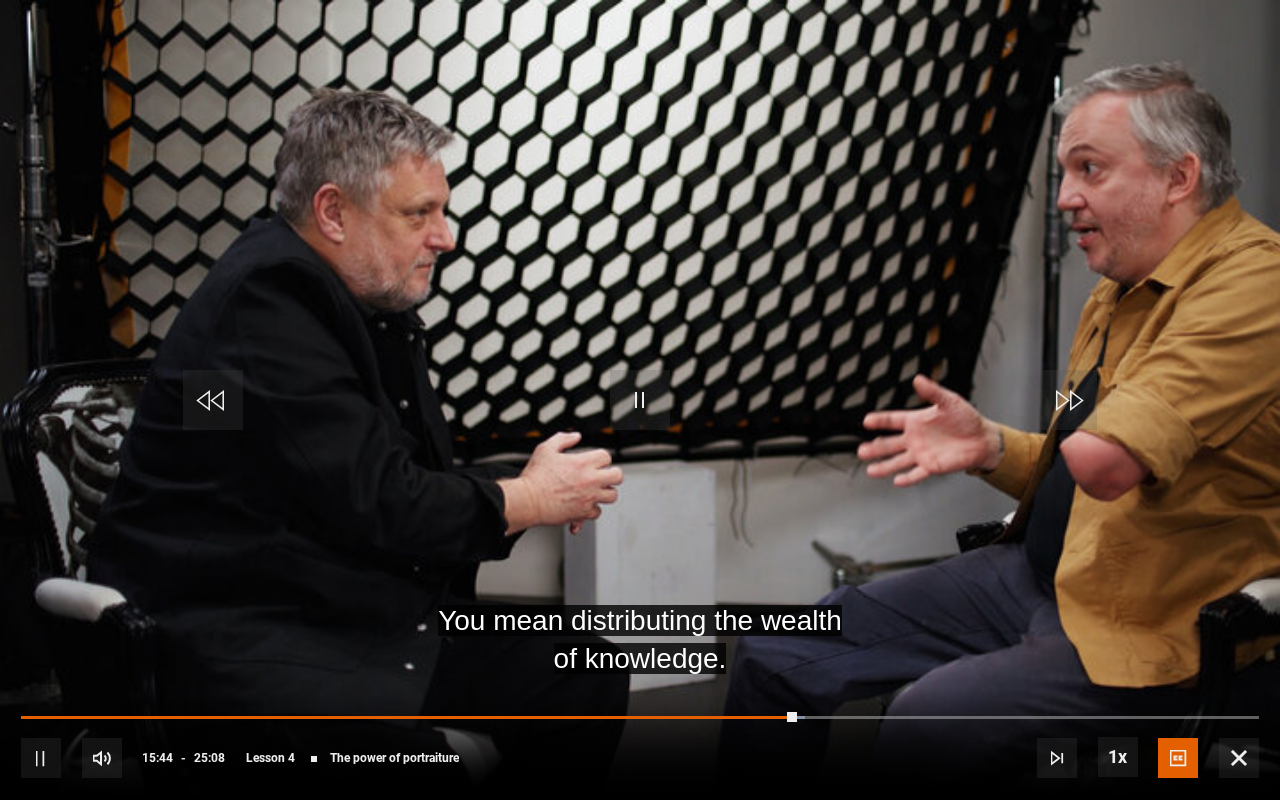 click on "10s Skip Back 10 seconds Pause 10s Skip Forward 10 seconds Loaded :  63.31% 22:25 15:44 Pause Mute 54% Current Time  15:44 - Duration  25:08
Rankin
Lesson 4
The power of portraiture
1x Playback Rate 2x 1.5x 1x , selected 0.5x Captions captions off English  Captions , selected" at bounding box center [640, 744] 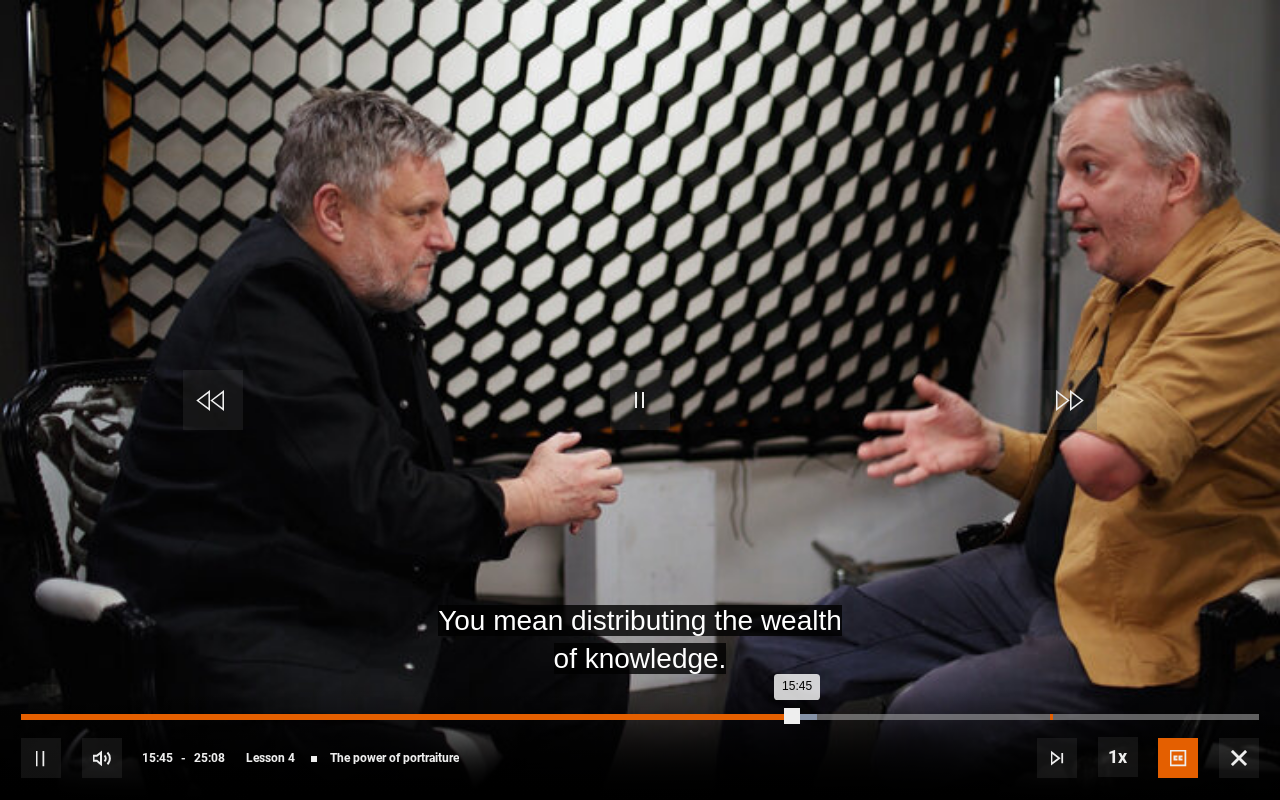 click on "20:53" at bounding box center (1051, 717) 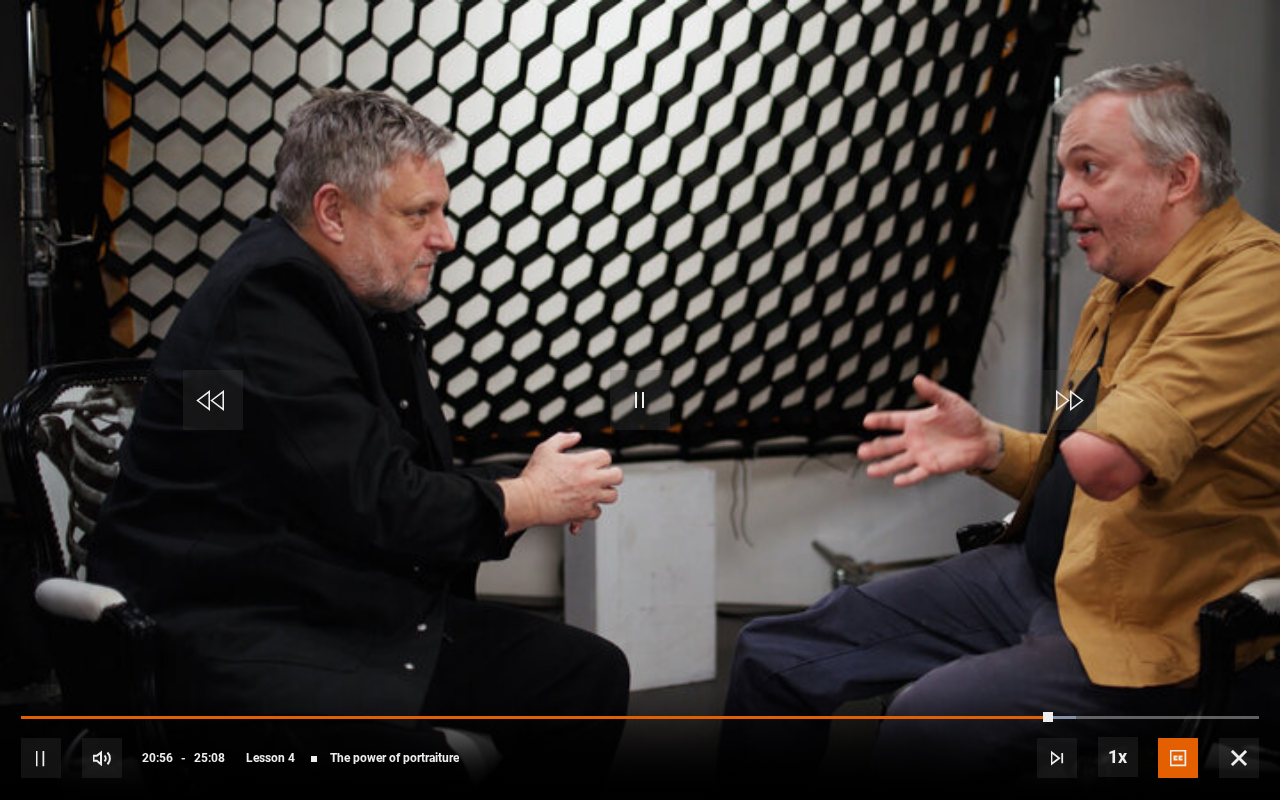 click at bounding box center [41, 758] 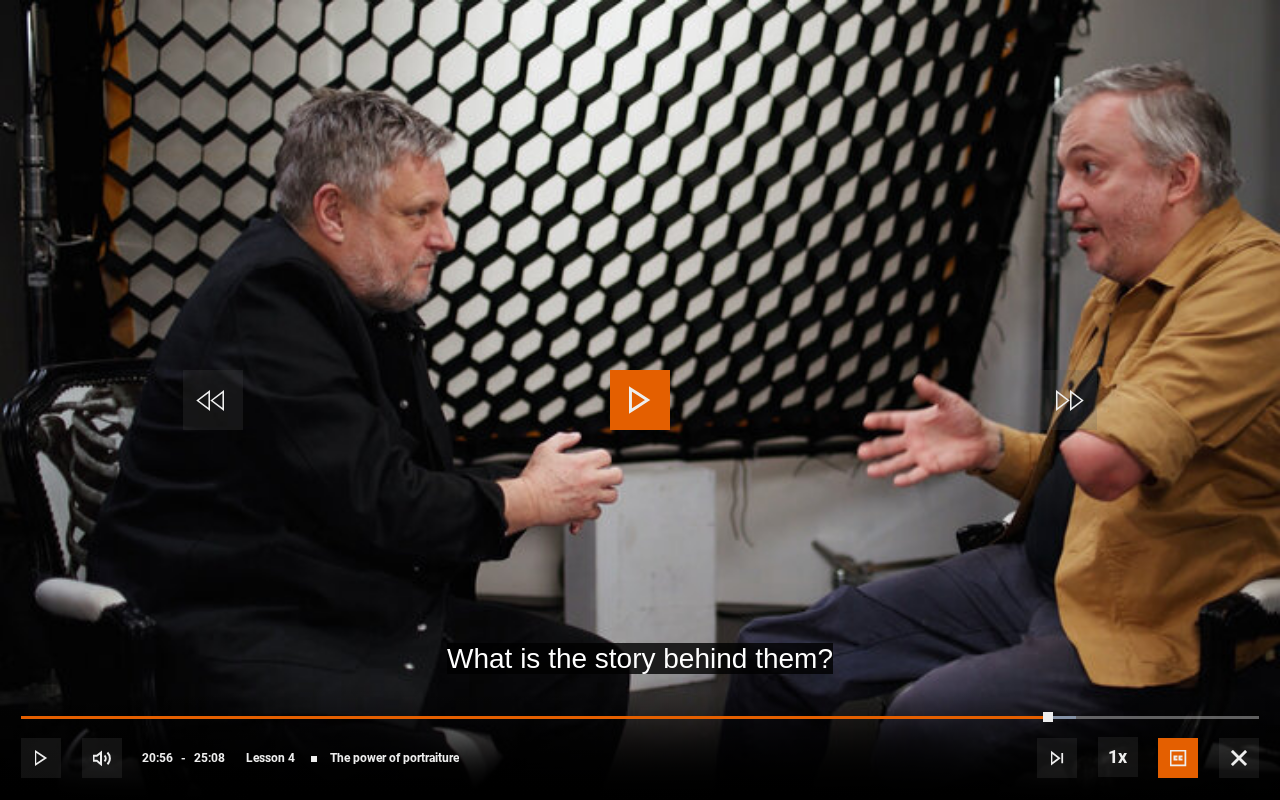 drag, startPoint x: 1052, startPoint y: 724, endPoint x: 1087, endPoint y: 722, distance: 35.057095 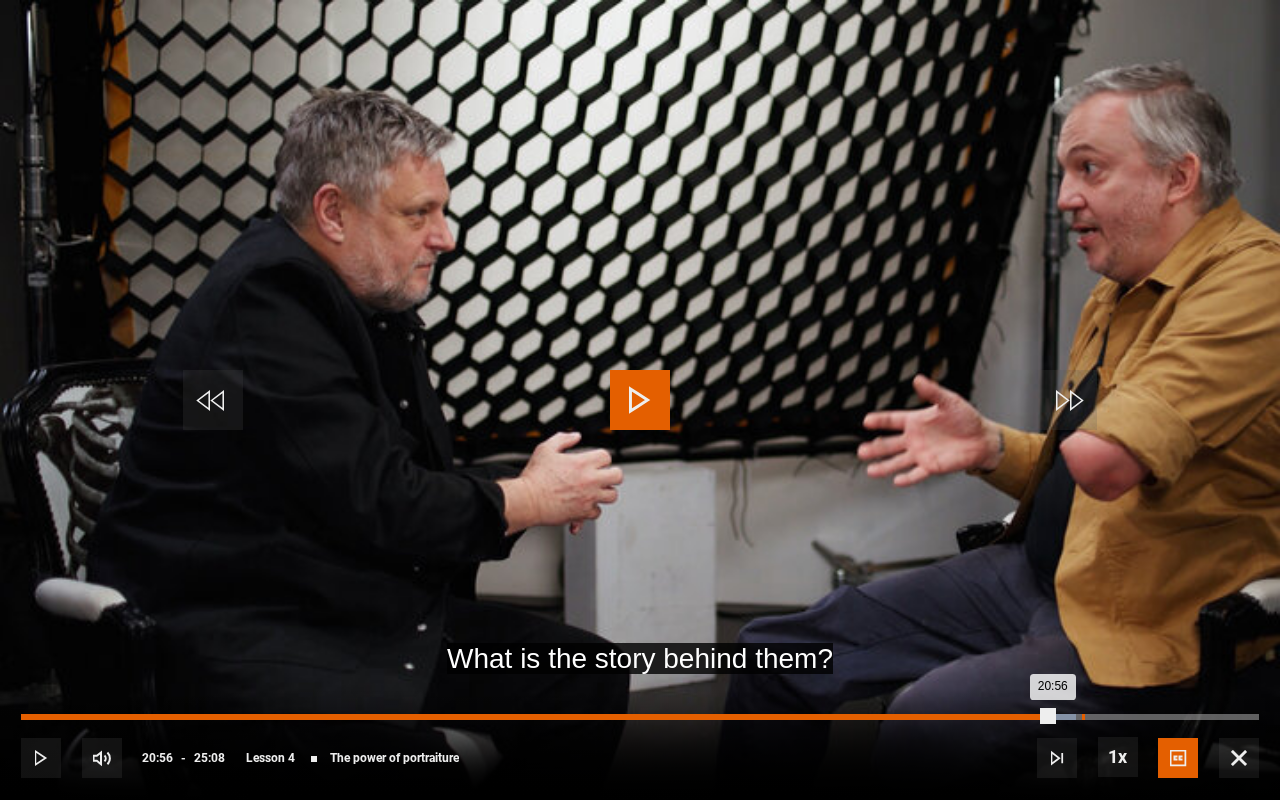 click on "21:32" at bounding box center [1083, 717] 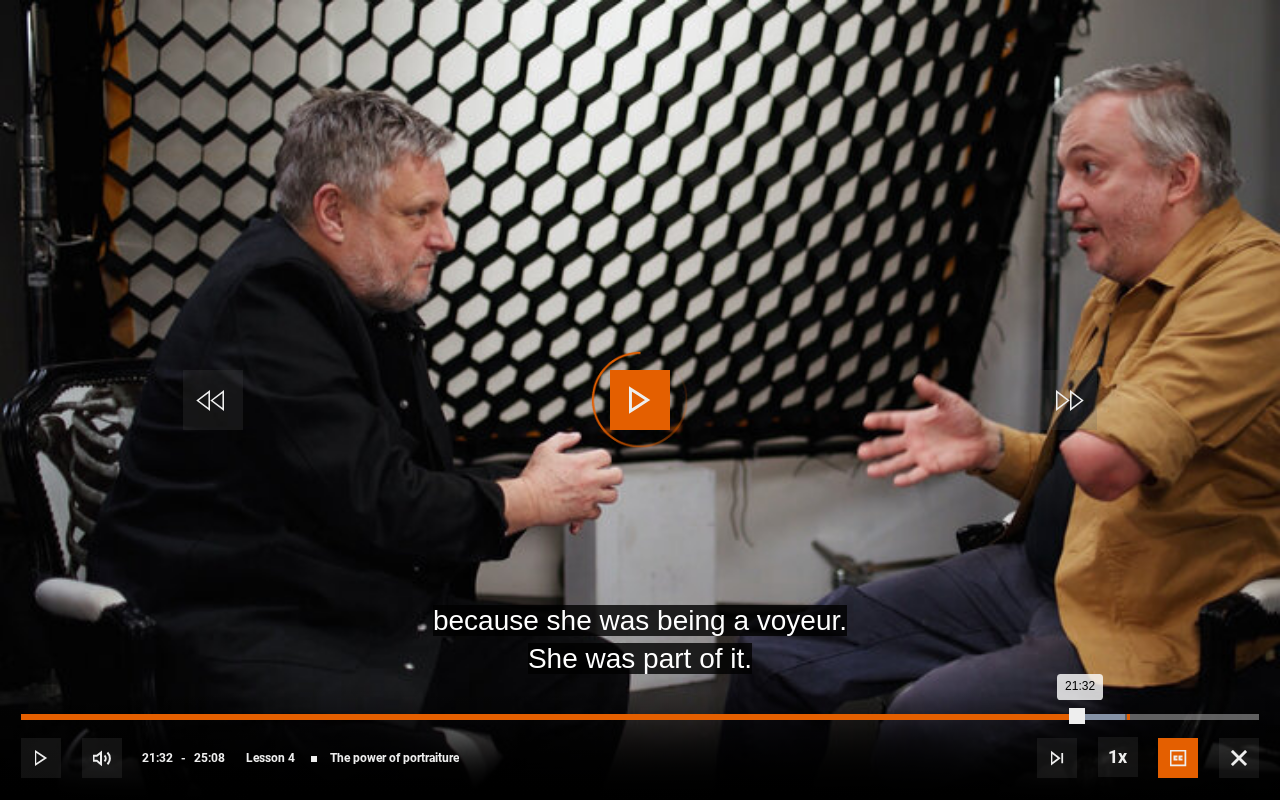 click on "22:27" at bounding box center (1128, 717) 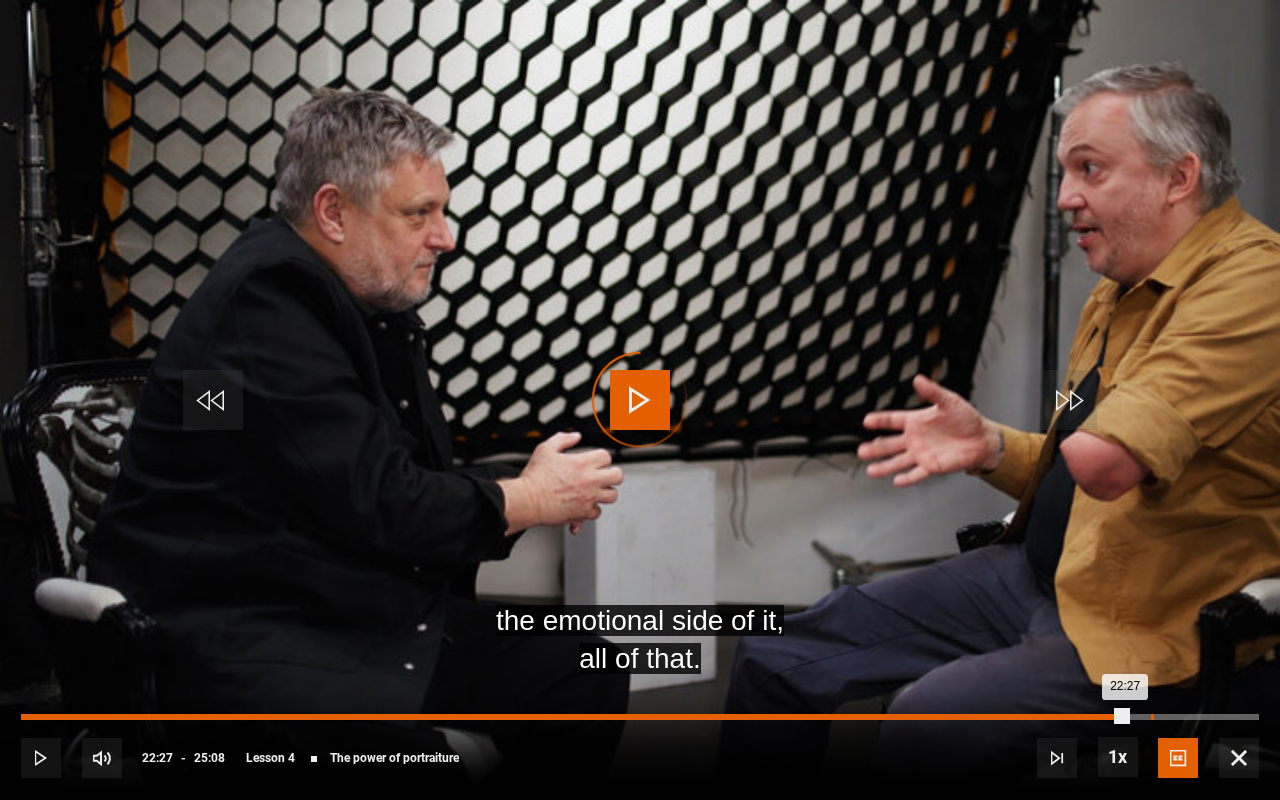 click on "22:56" at bounding box center (1152, 717) 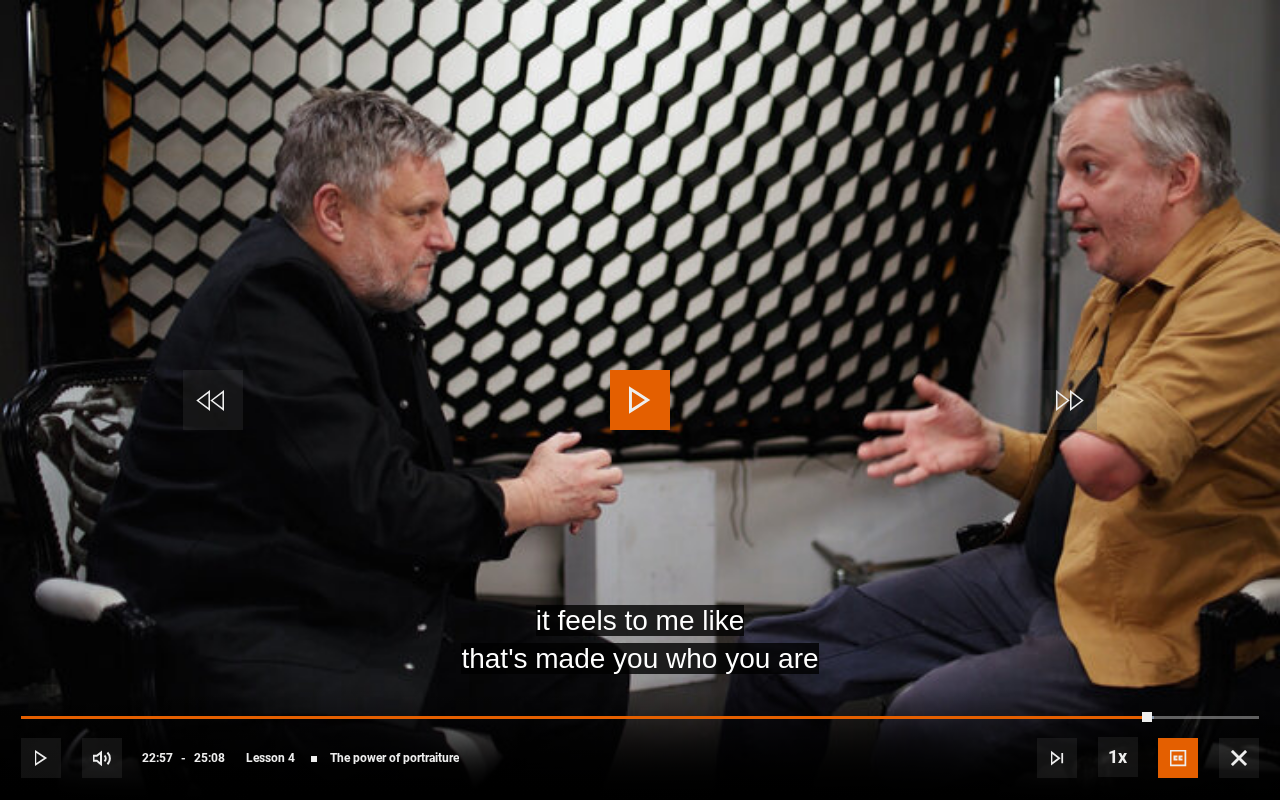 click at bounding box center (1239, 758) 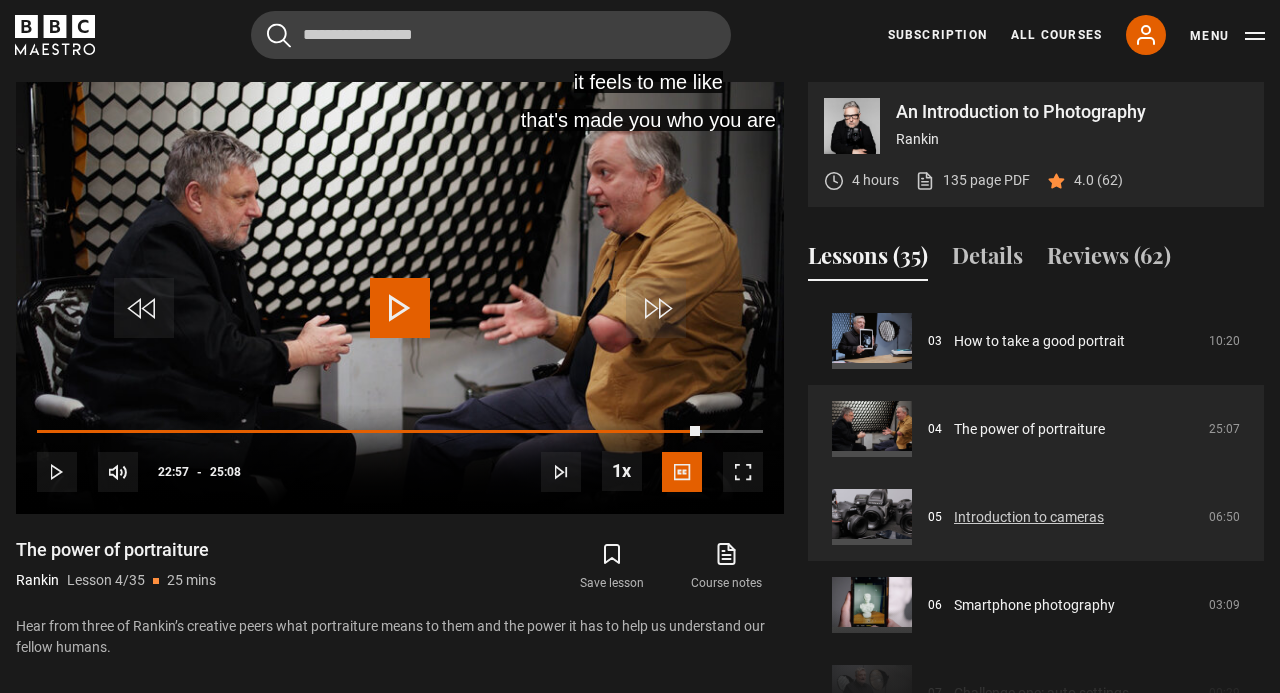 click on "Introduction to cameras" at bounding box center [1029, 517] 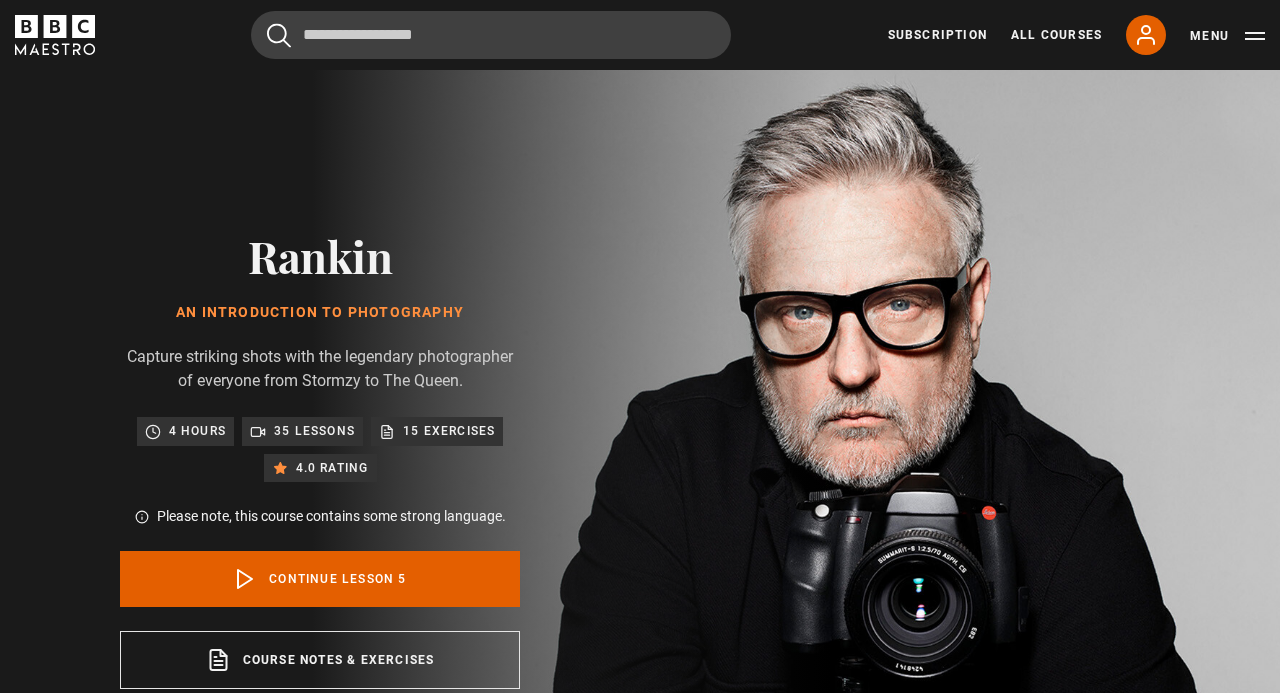 scroll, scrollTop: 847, scrollLeft: 0, axis: vertical 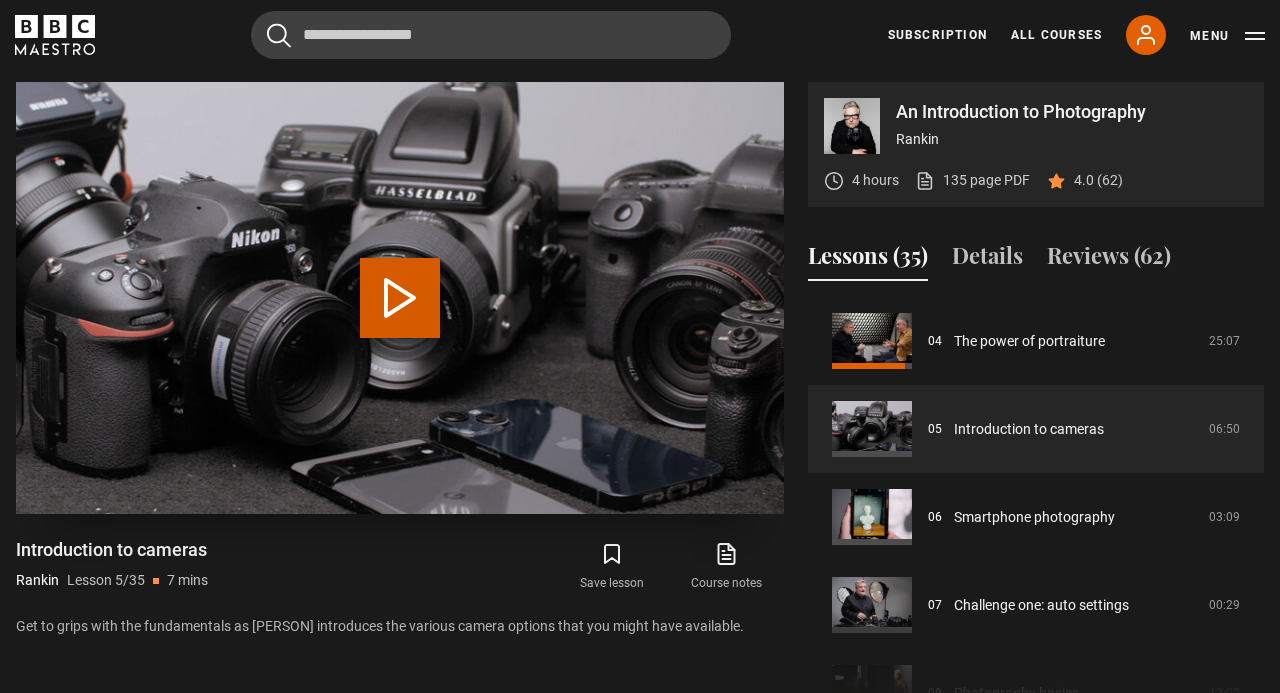 click on "Play Lesson Introduction to cameras" at bounding box center [400, 298] 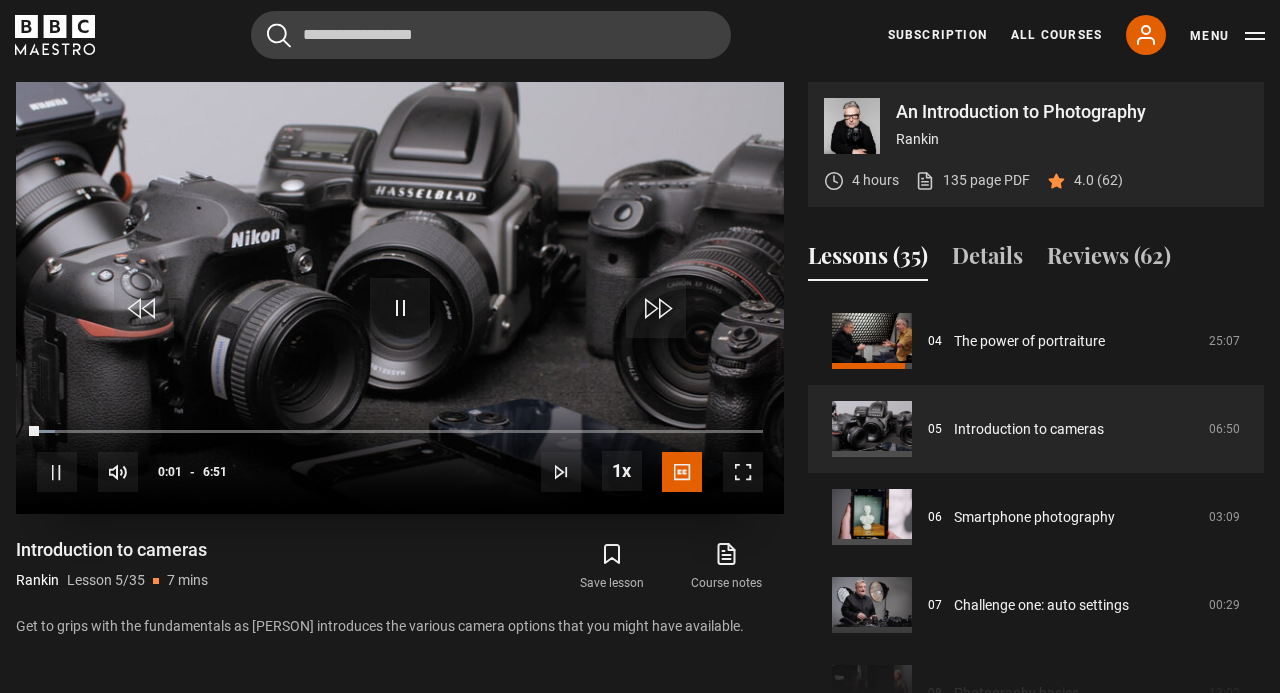 click at bounding box center (743, 472) 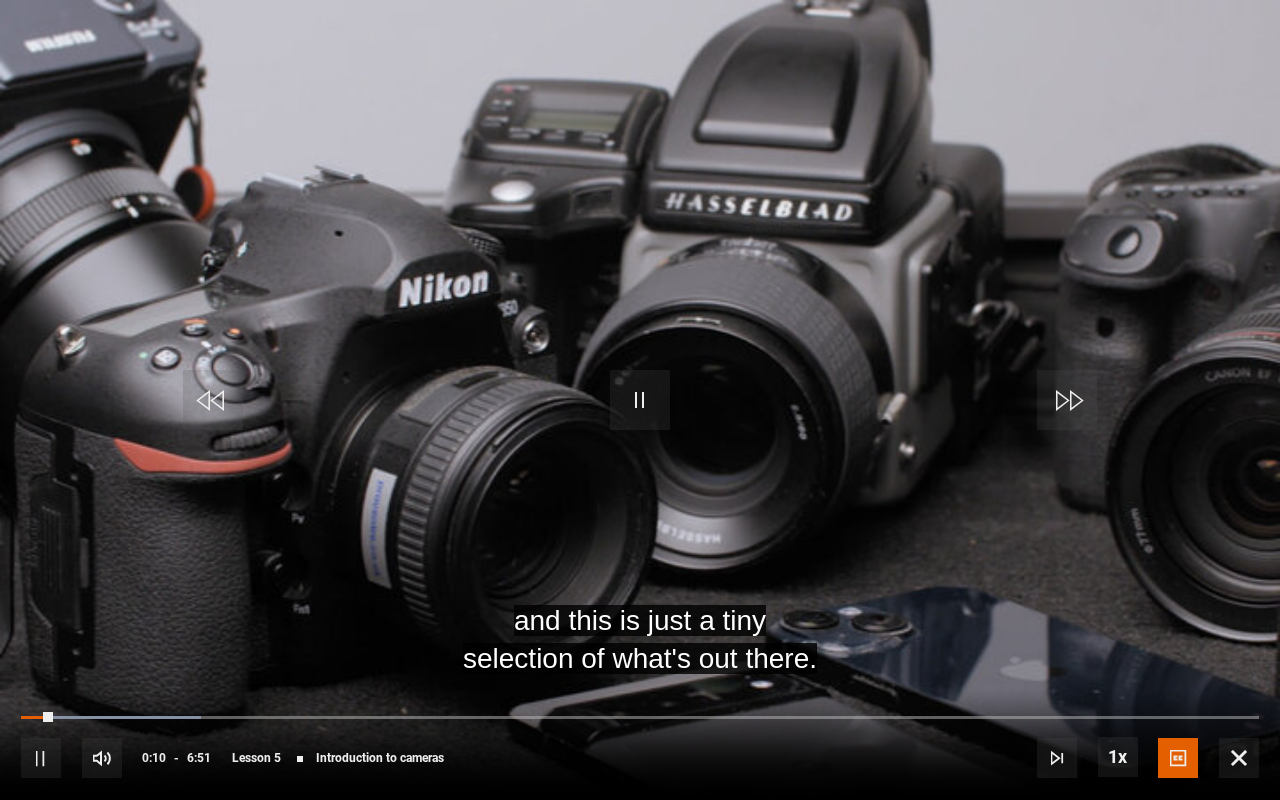click at bounding box center (41, 758) 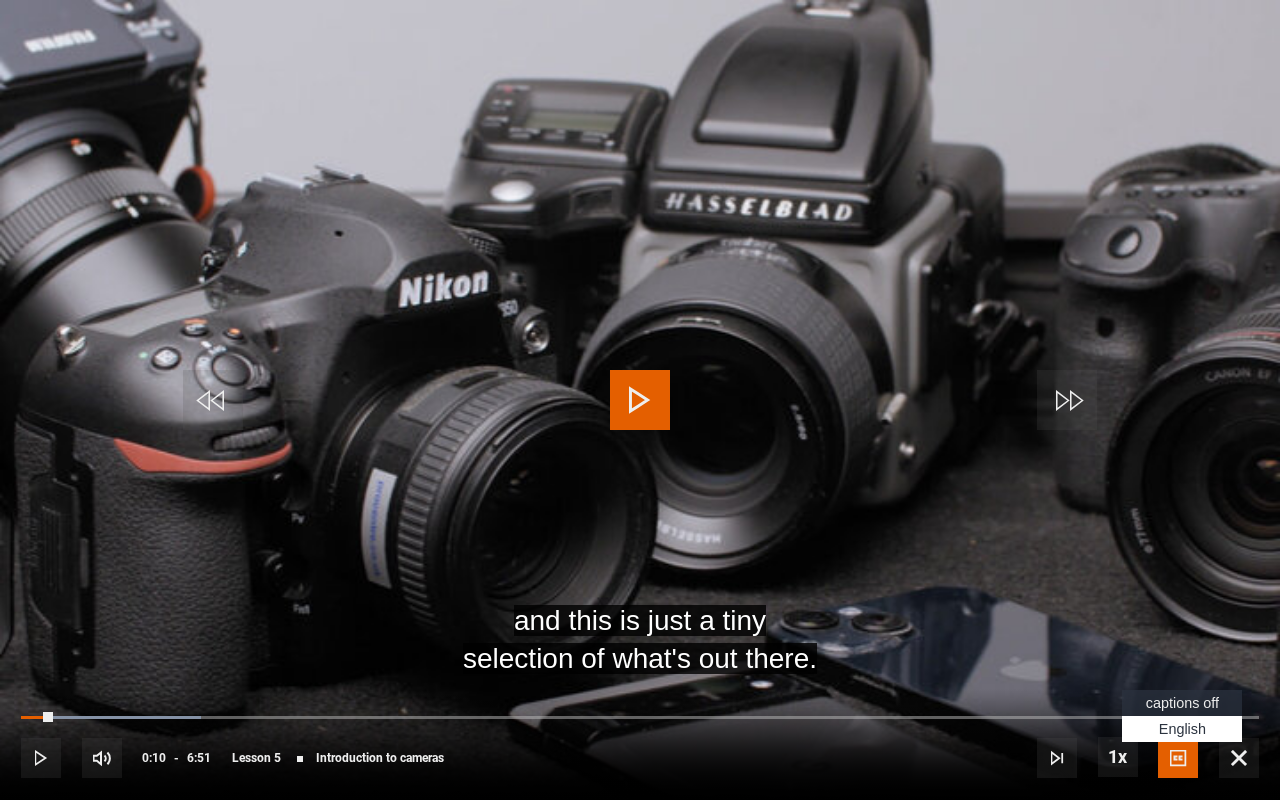 click on "captions off" at bounding box center [1182, 703] 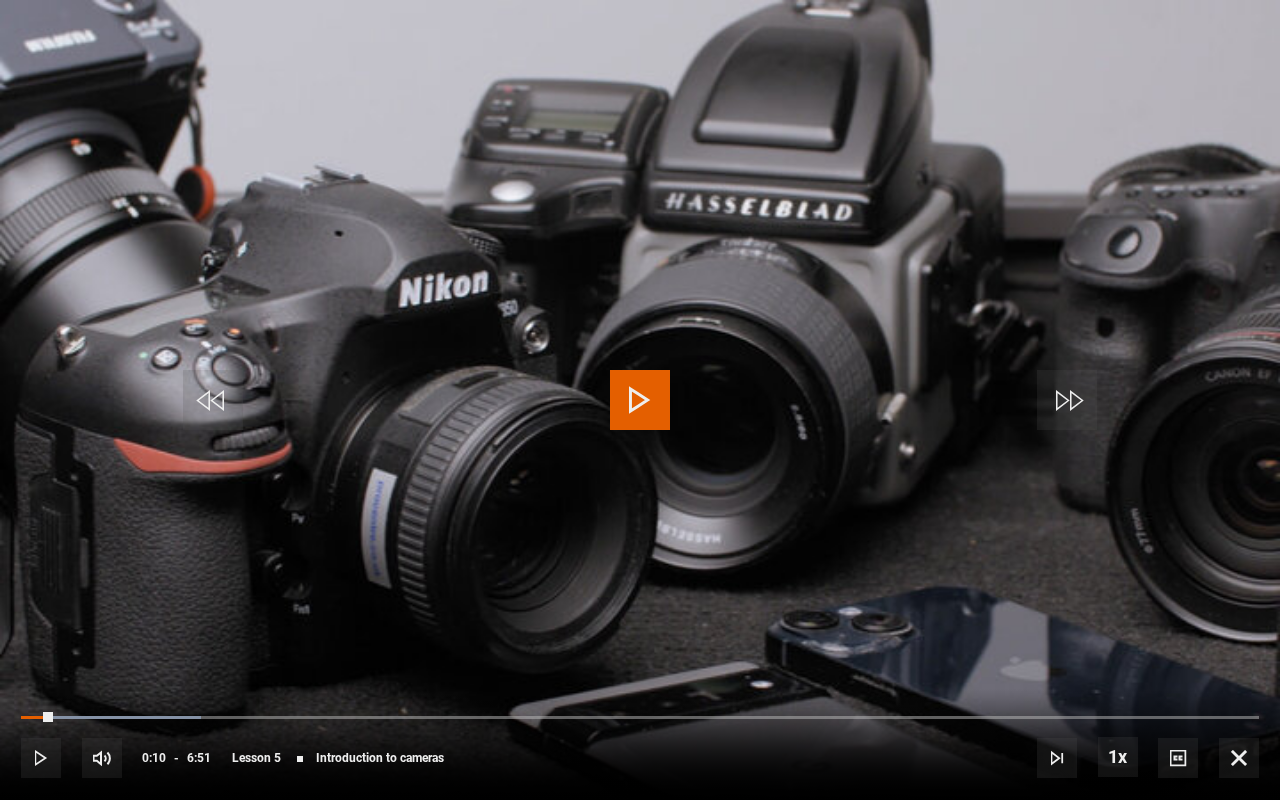 click at bounding box center (41, 758) 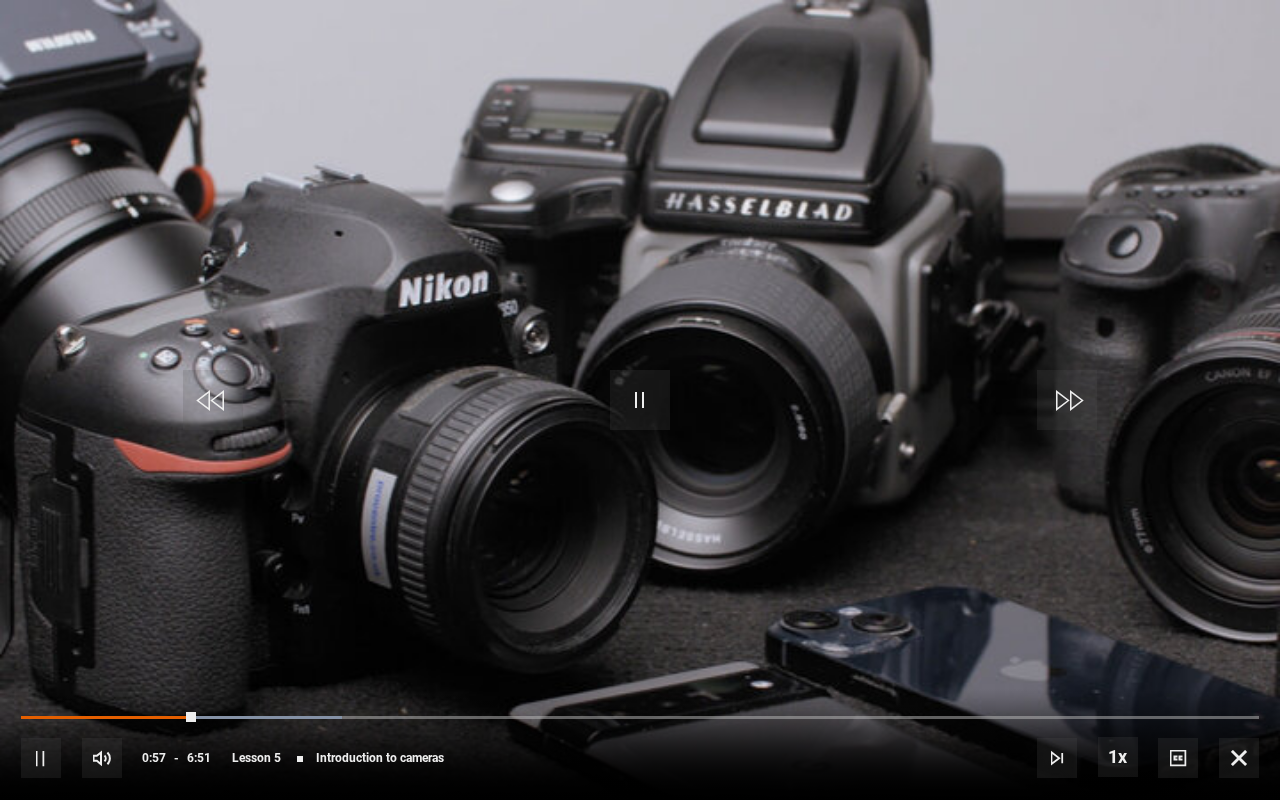 click at bounding box center [640, 400] 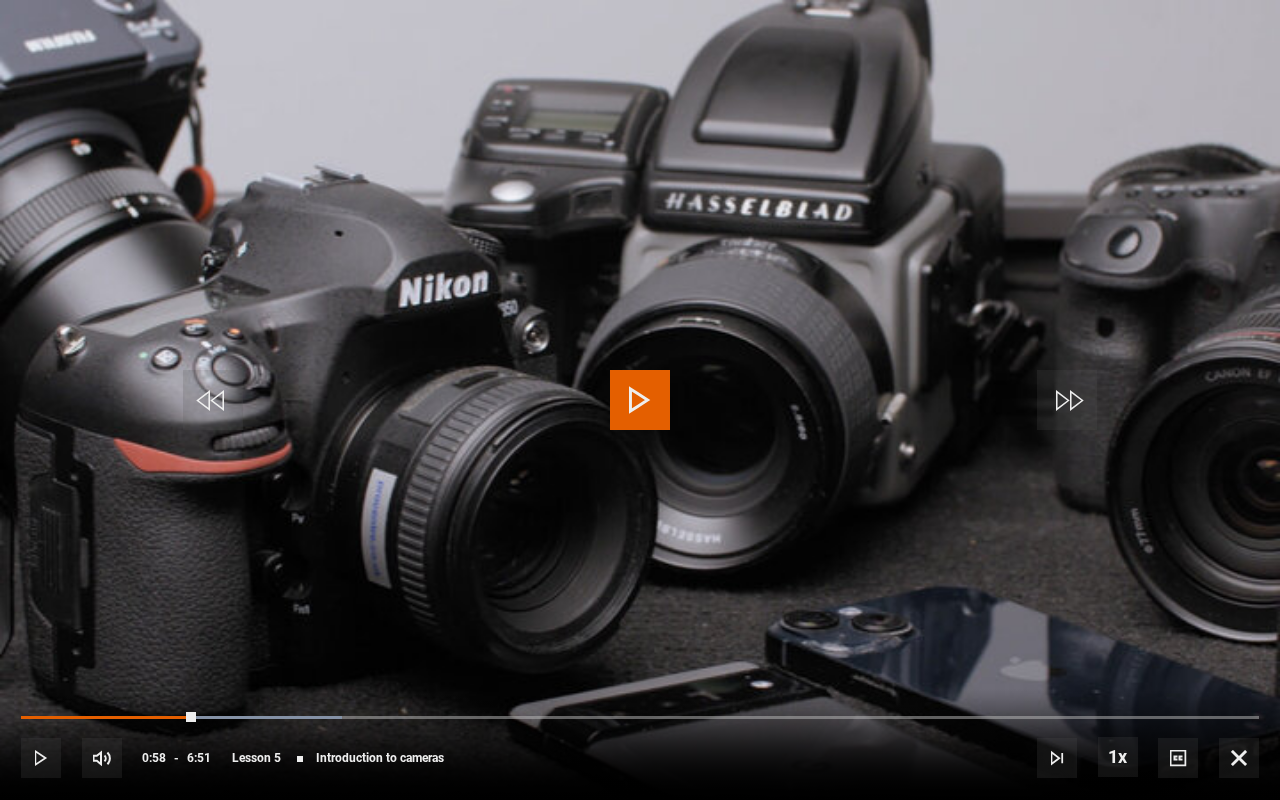 click at bounding box center (640, 400) 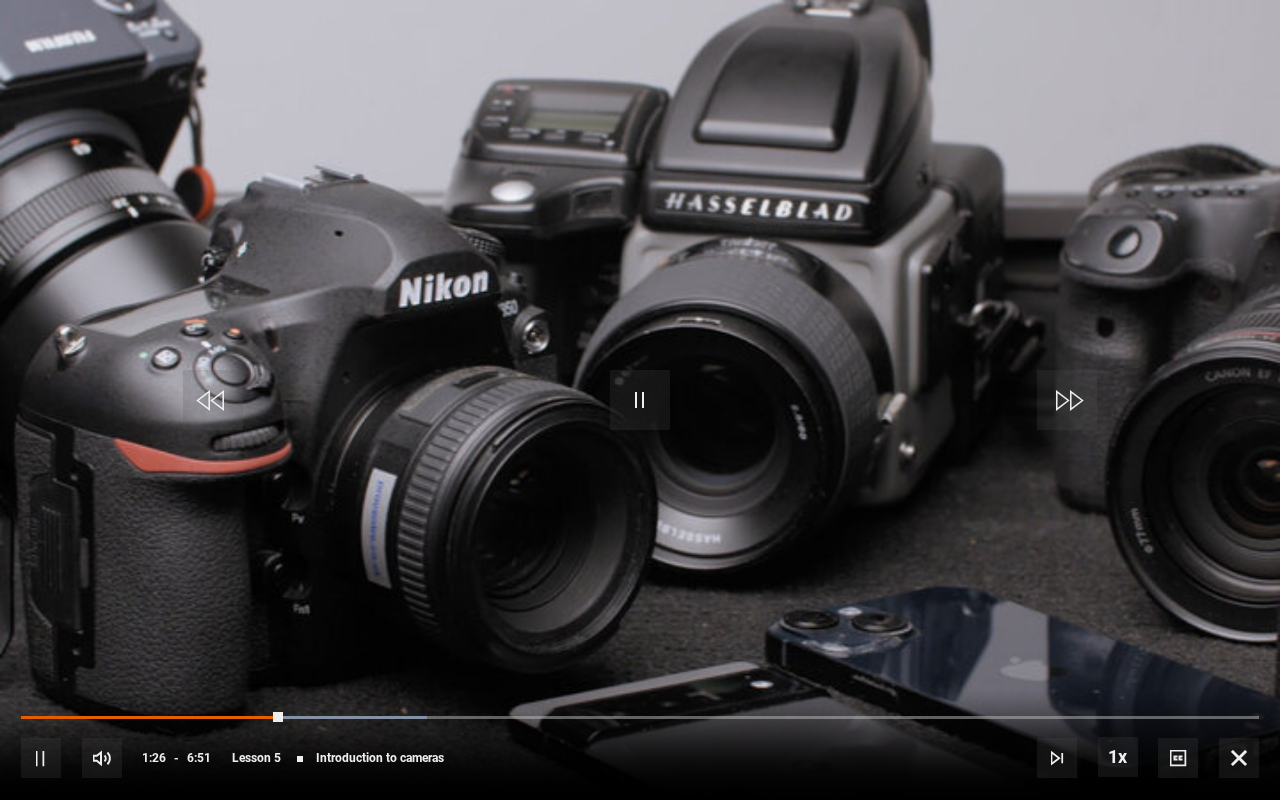 click at bounding box center (640, 400) 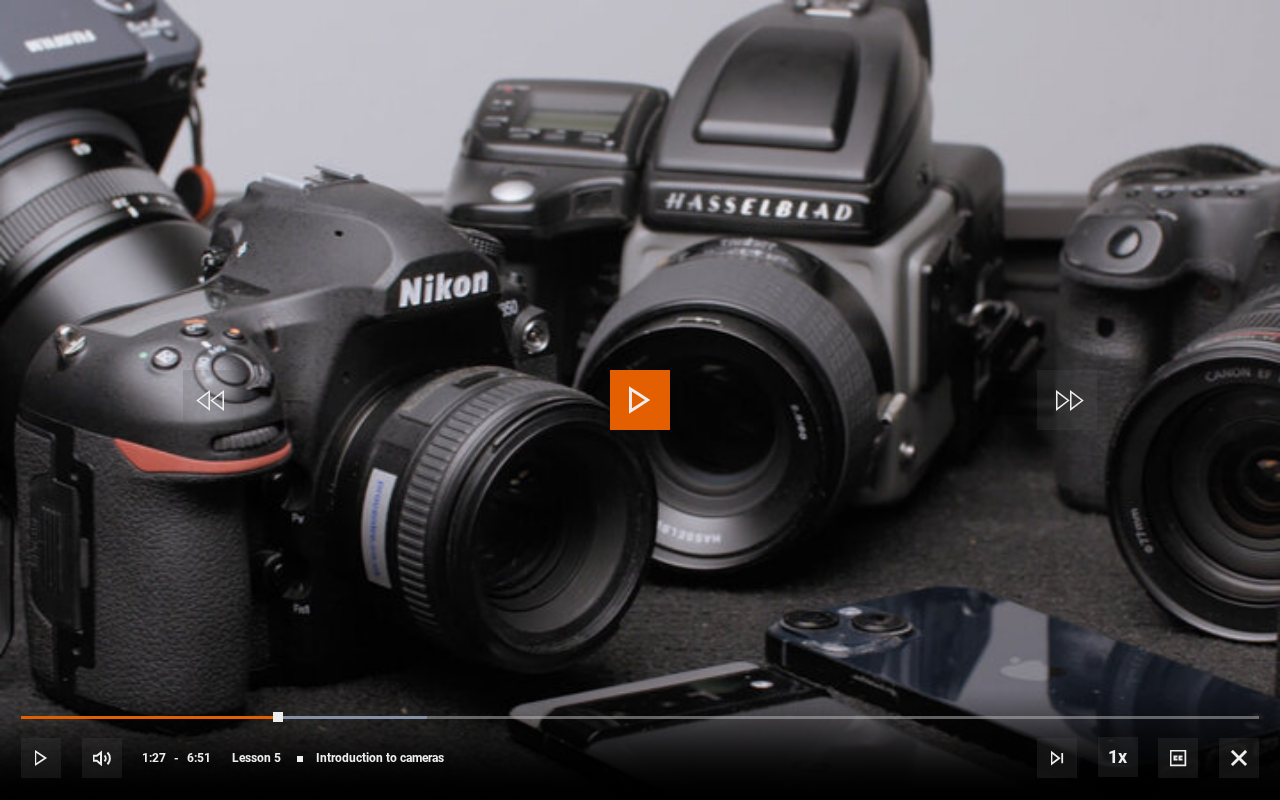 click at bounding box center [640, 400] 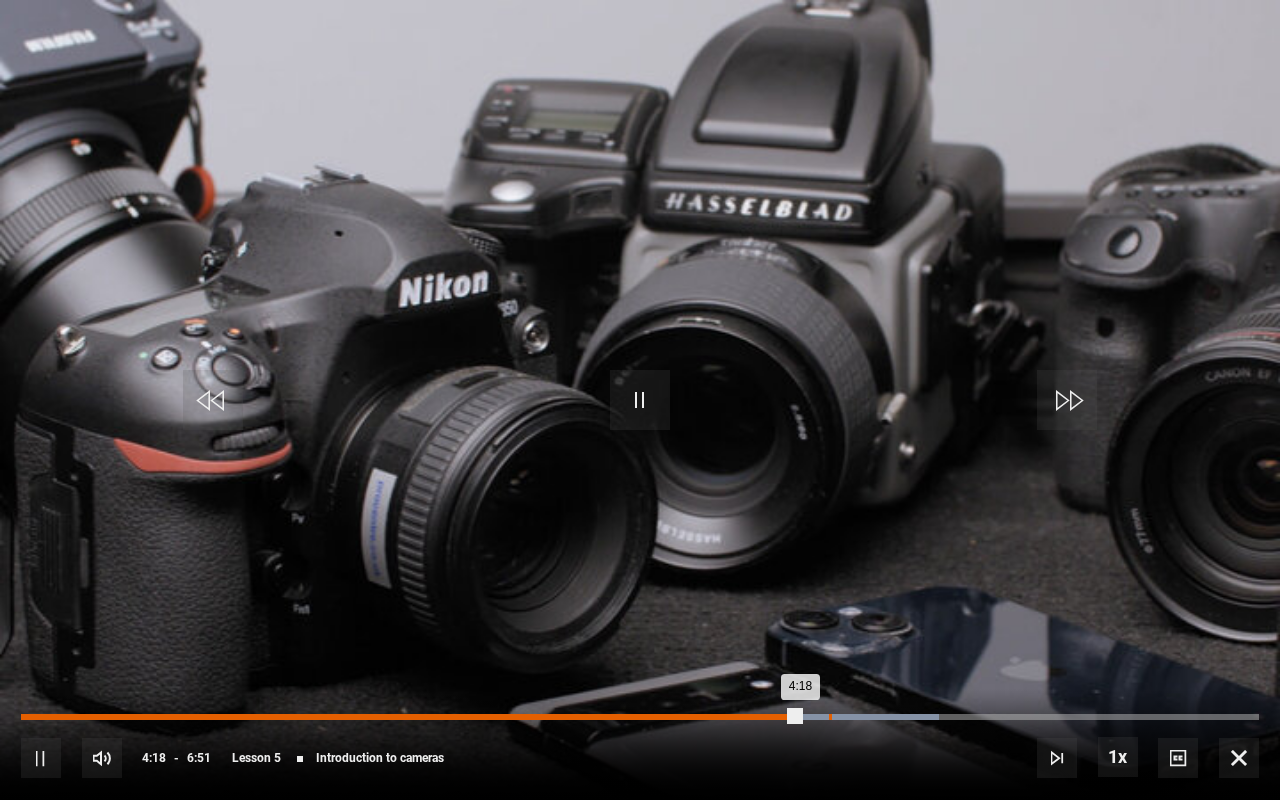 click on "4:28" at bounding box center (830, 717) 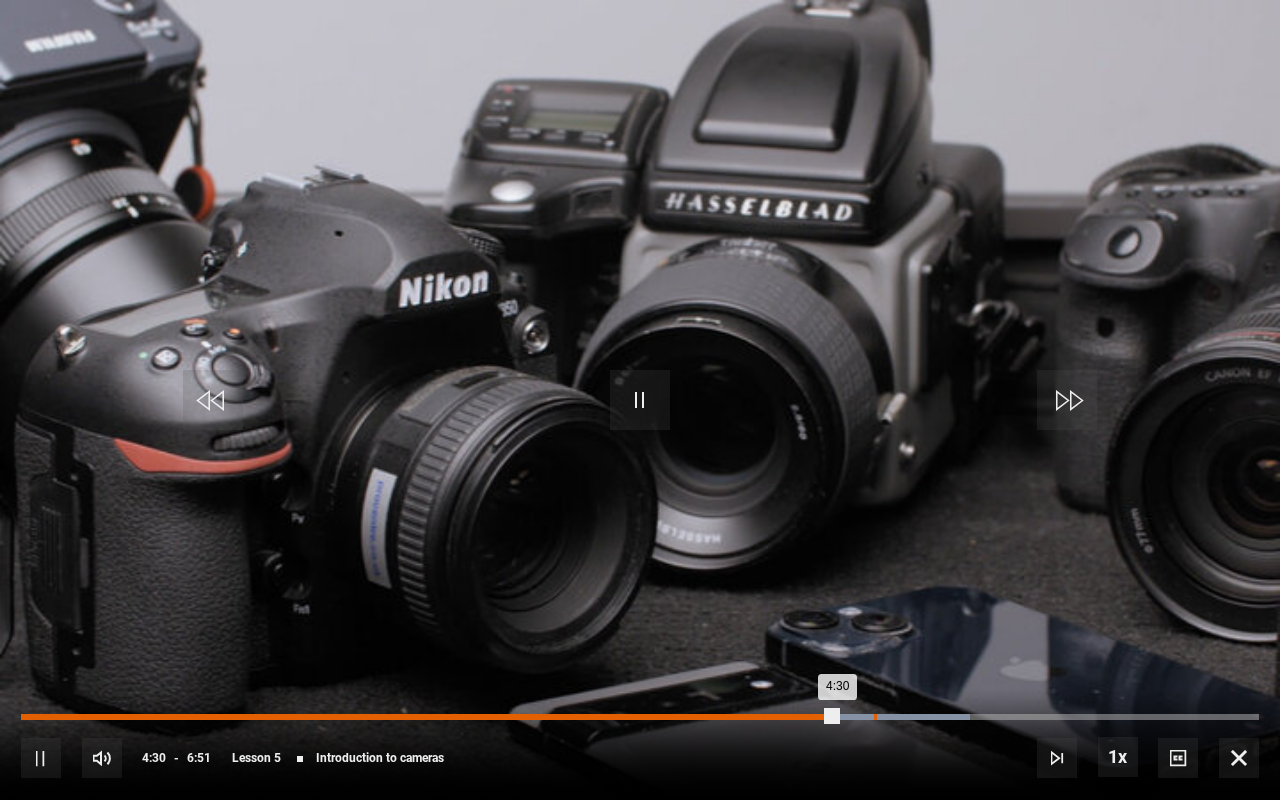 click on "4:43" at bounding box center [875, 717] 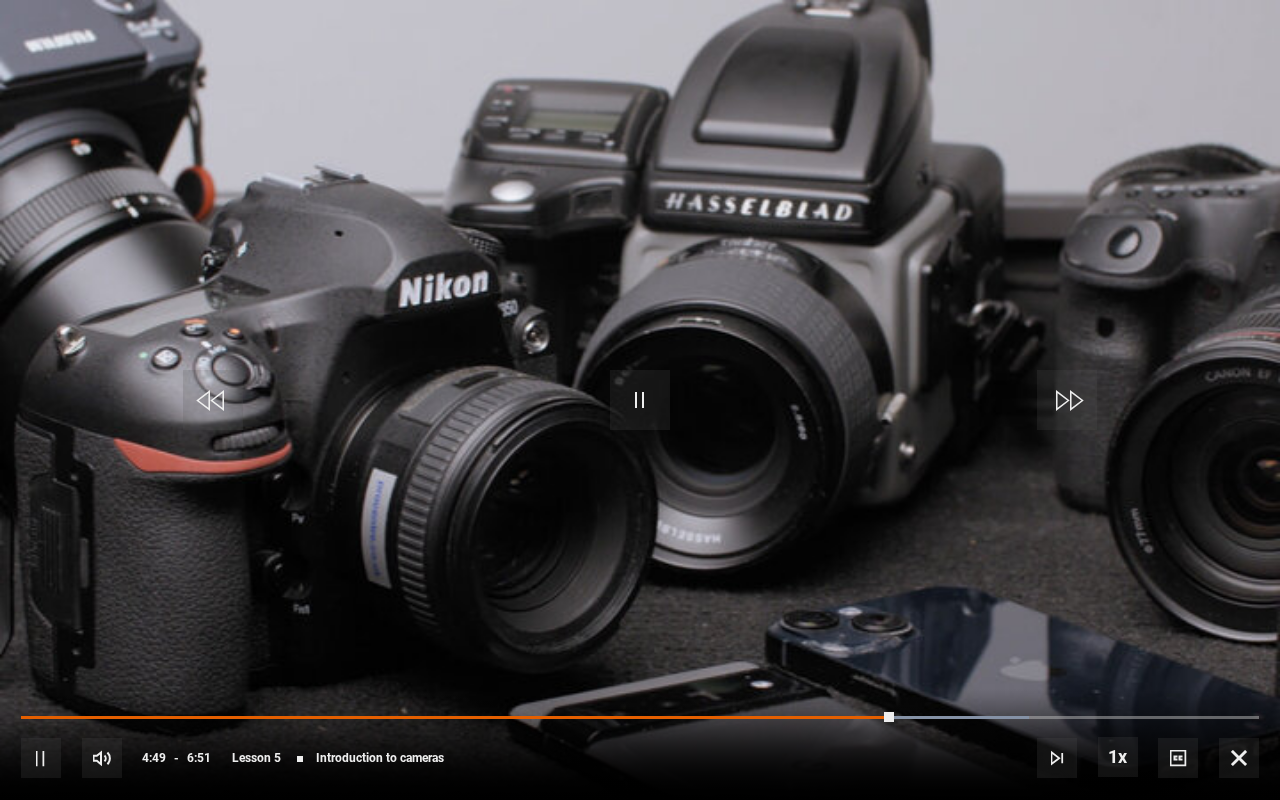 click on "10s Skip Back 10 seconds Pause 10s Skip Forward 10 seconds Loaded :  81.41% 5:03 4:49 Pause Mute Current Time  4:49 - Duration  6:51
Rankin
Lesson 5
Introduction to cameras
1x Playback Rate 2x 1.5x 1x , selected 0.5x Captions captions off , selected English  Captions" at bounding box center [640, 744] 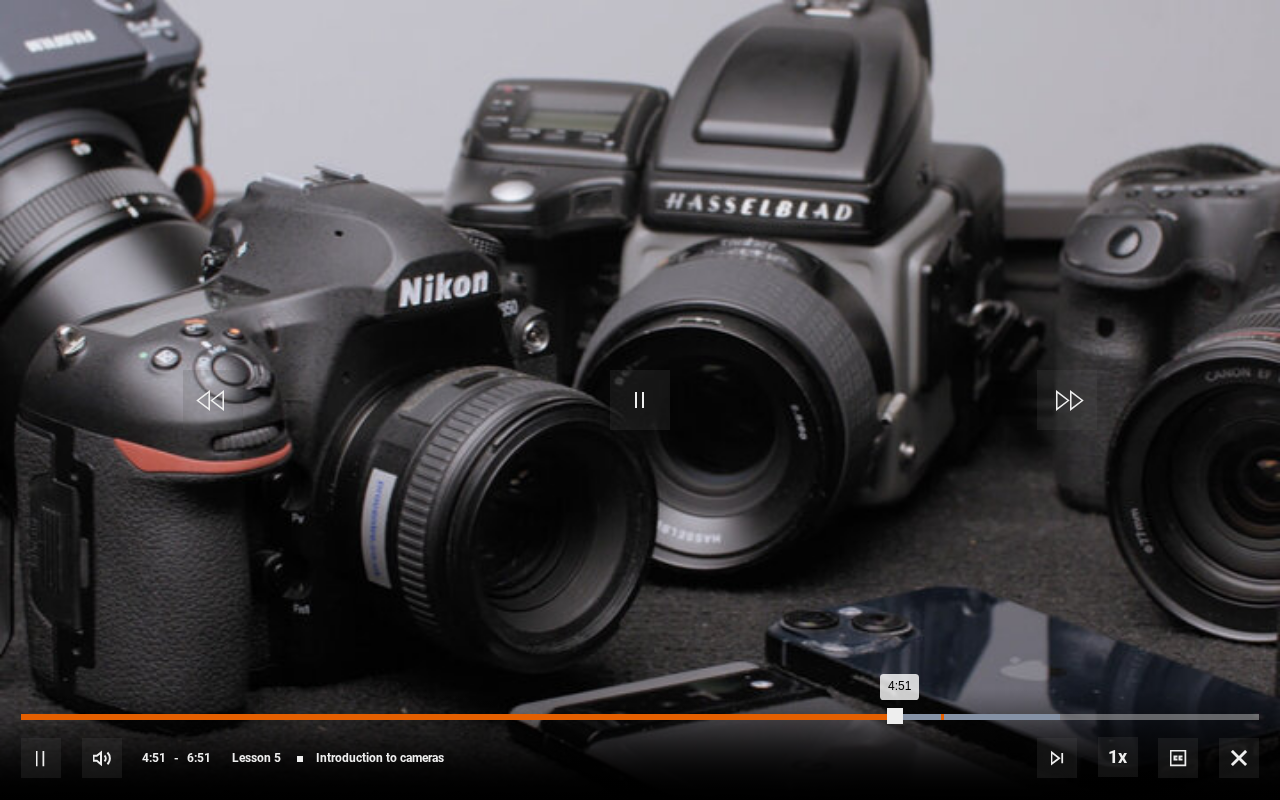 click on "5:05" at bounding box center [942, 717] 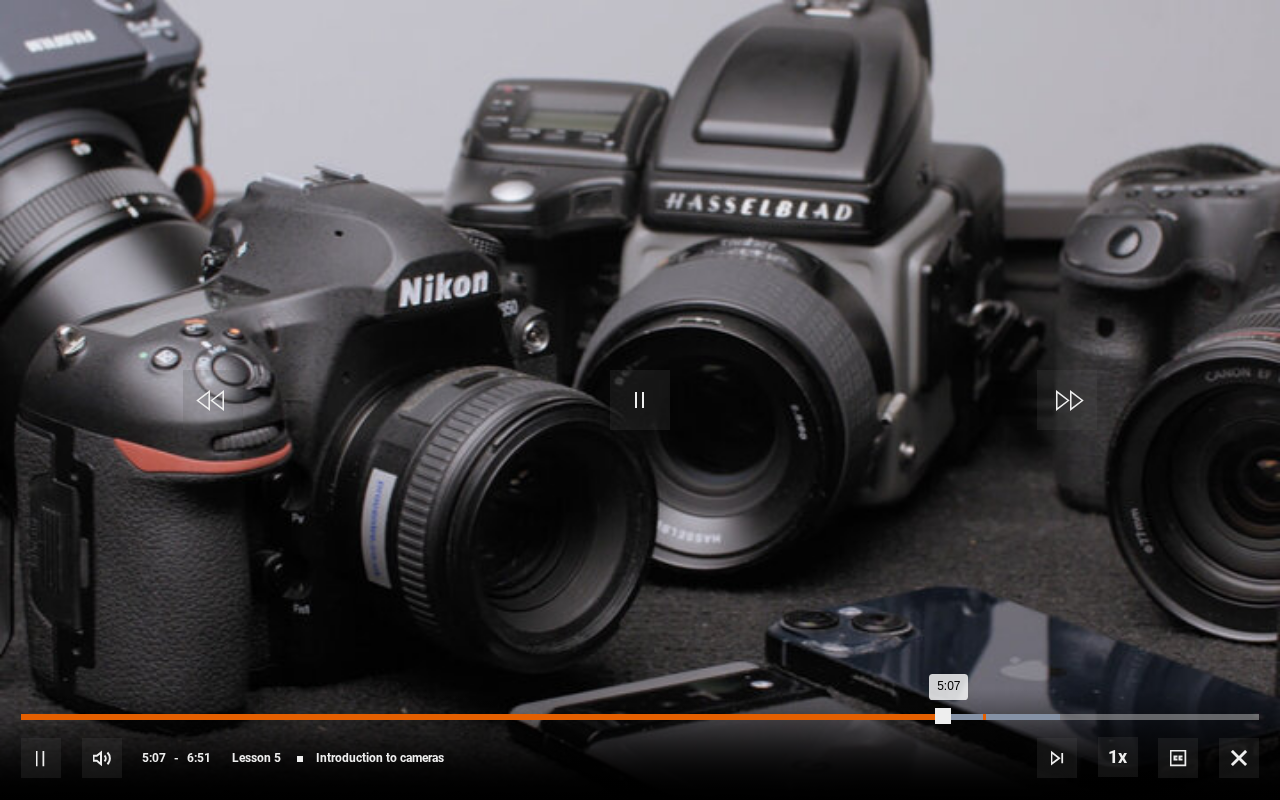 click on "5:19" at bounding box center (984, 717) 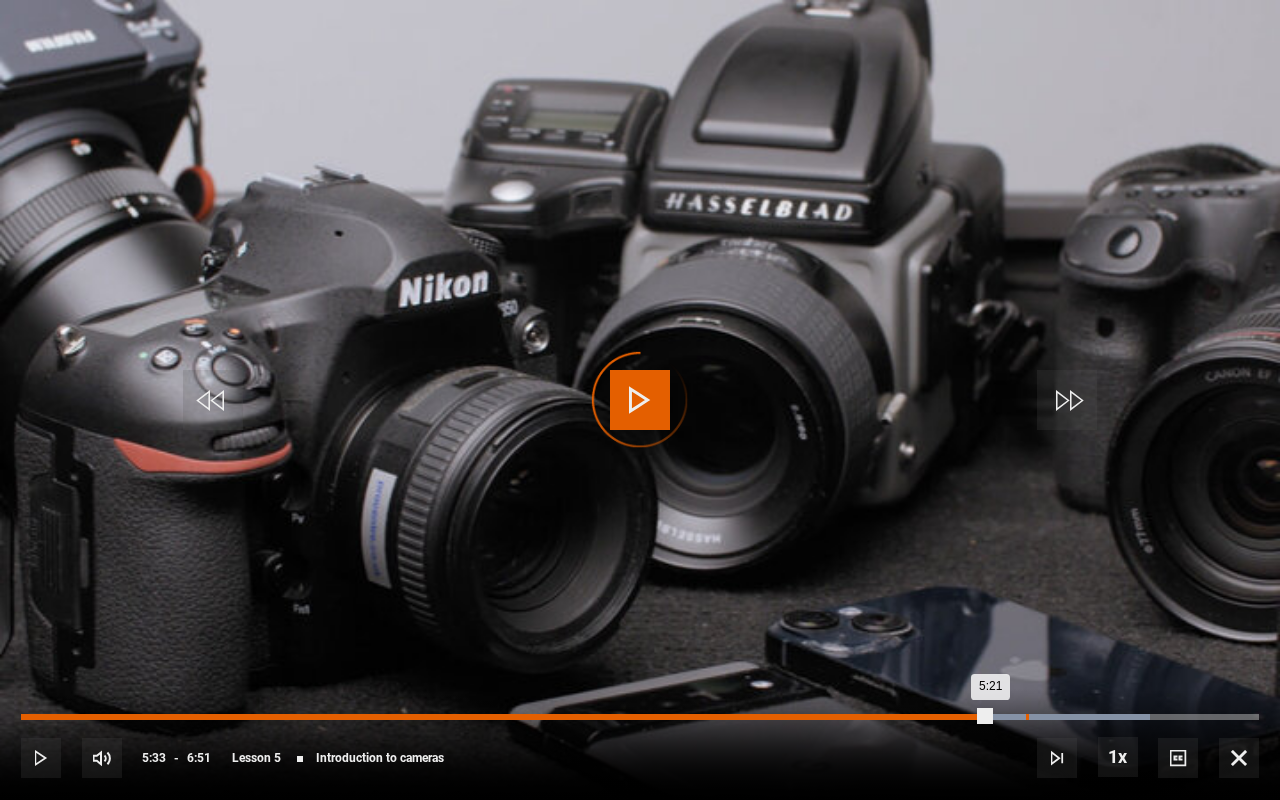 click on "5:33" at bounding box center [1027, 717] 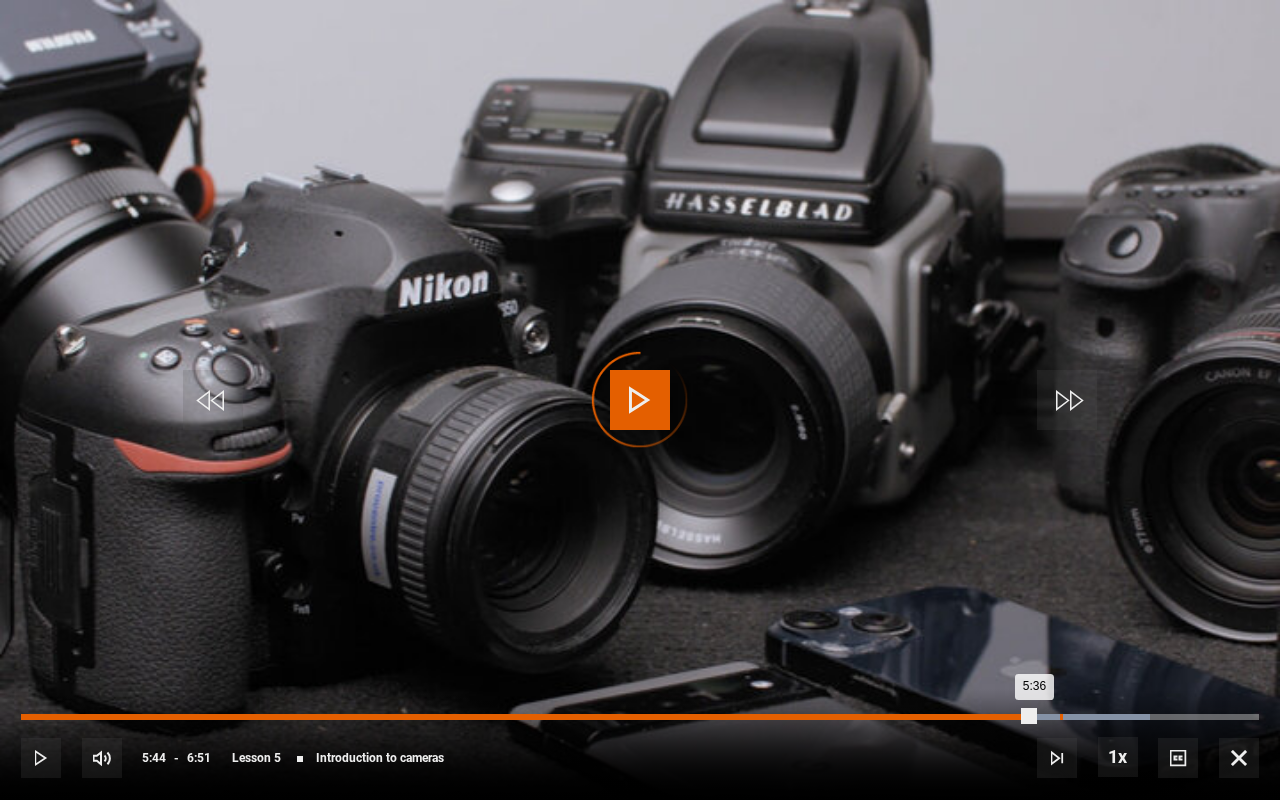 click on "5:44" at bounding box center (1061, 717) 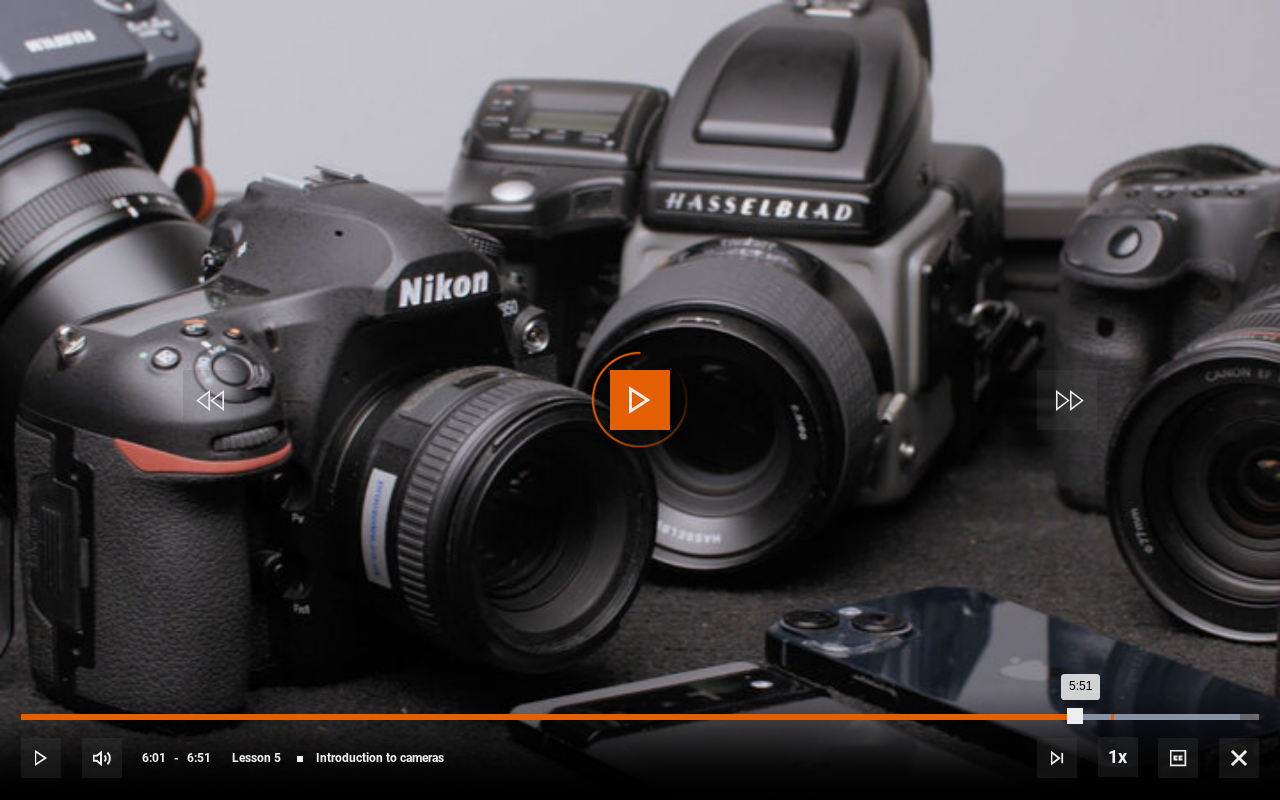 click on "6:01" at bounding box center (1112, 717) 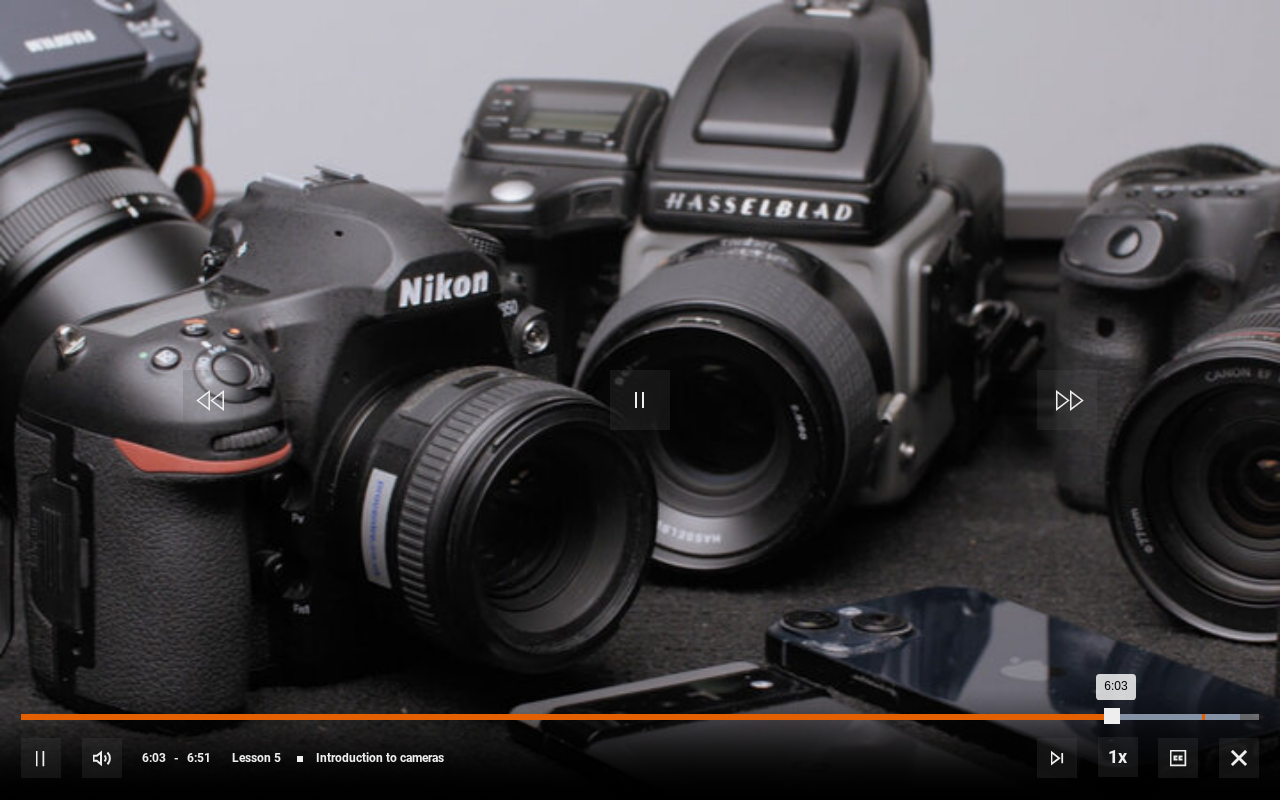 click on "Loaded :  98.48% 6:32 6:03" at bounding box center (640, 717) 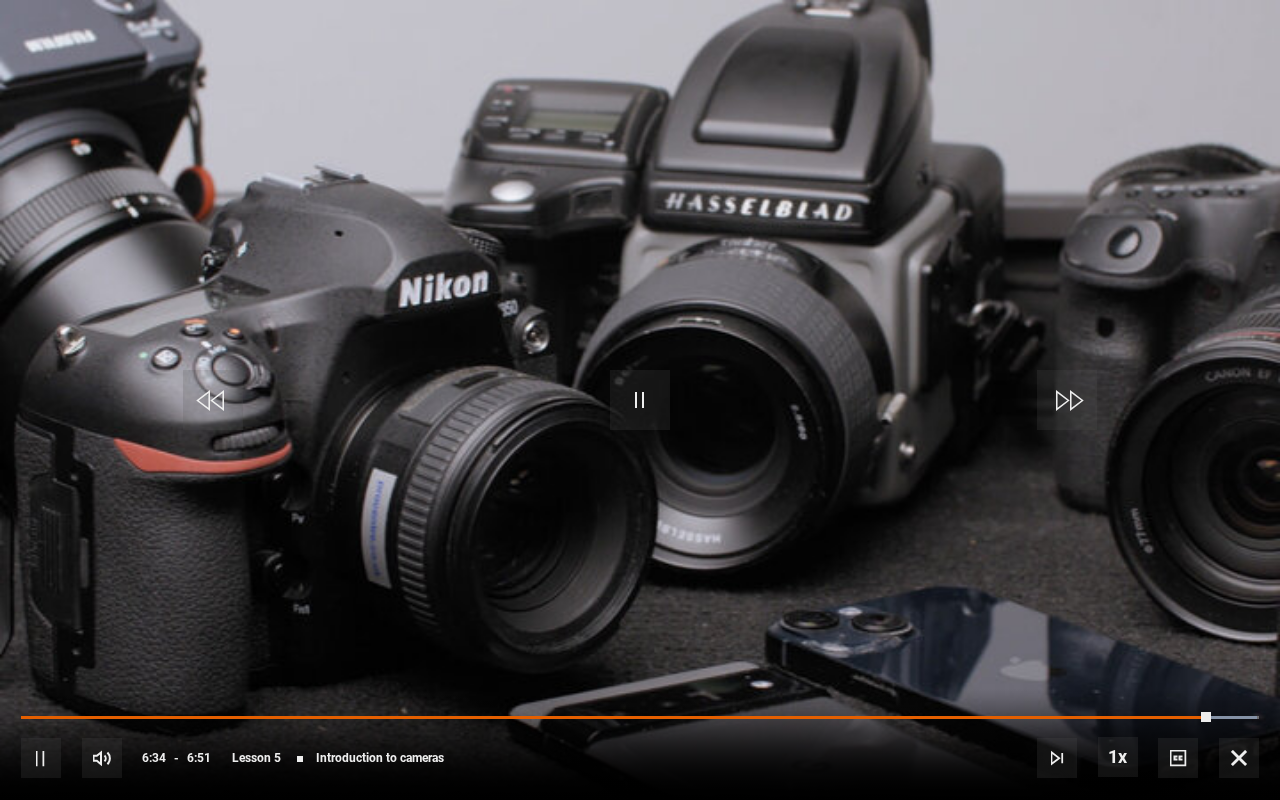 click at bounding box center (1239, 758) 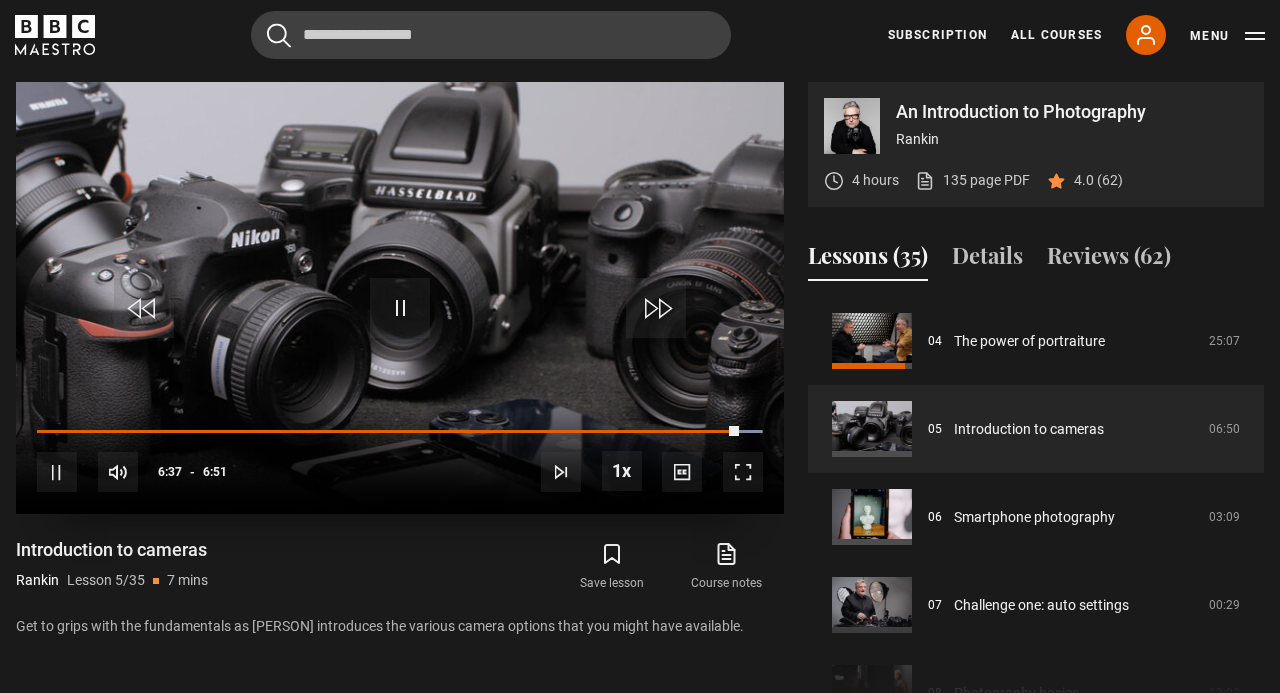 click at bounding box center (57, 472) 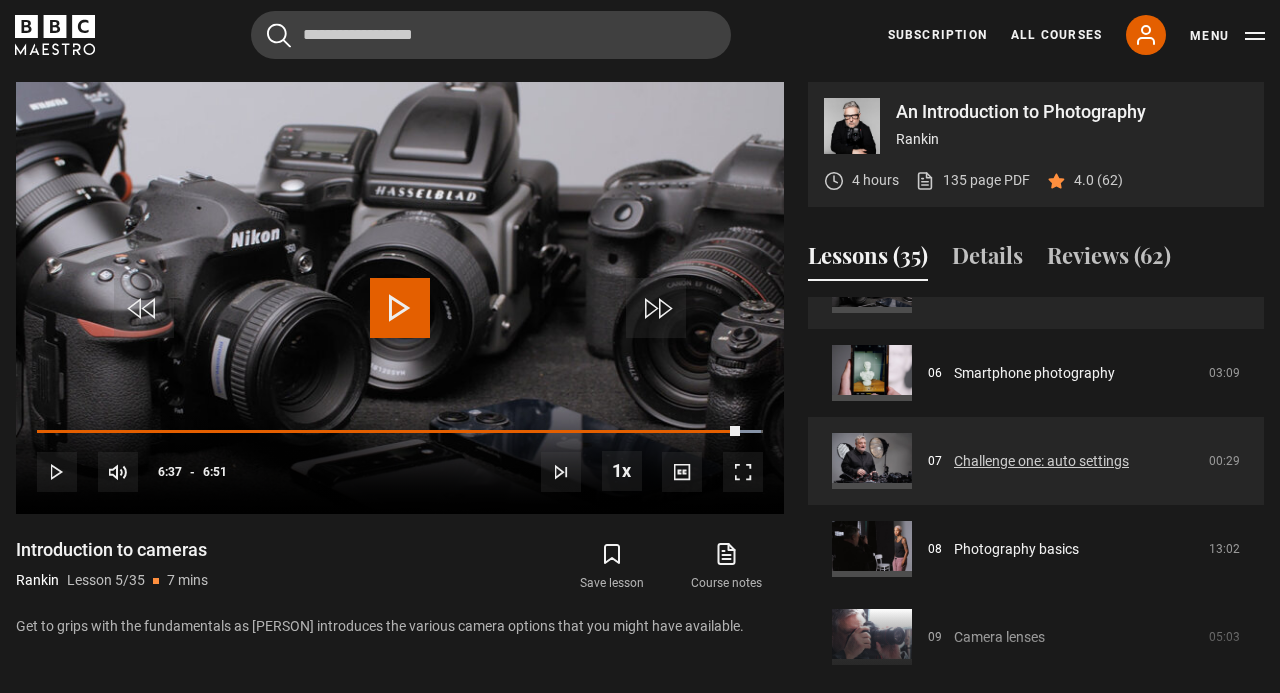 scroll, scrollTop: 498, scrollLeft: 0, axis: vertical 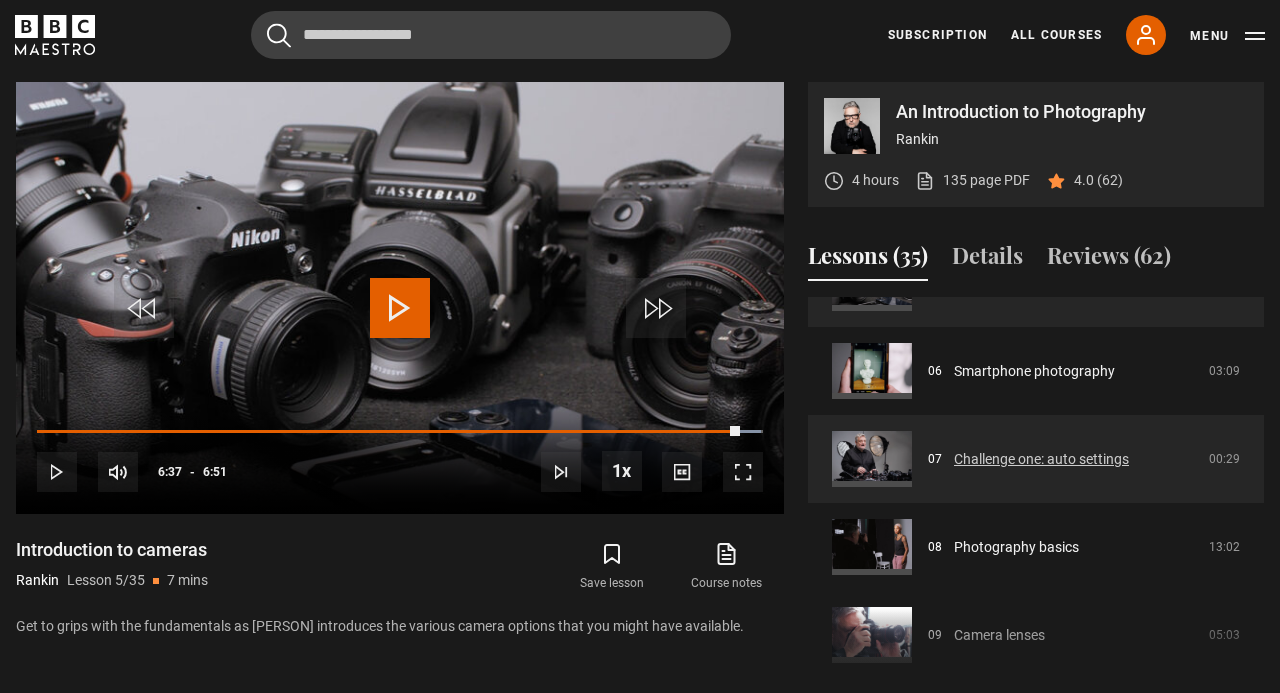 click on "Challenge one: auto settings" at bounding box center [1041, 459] 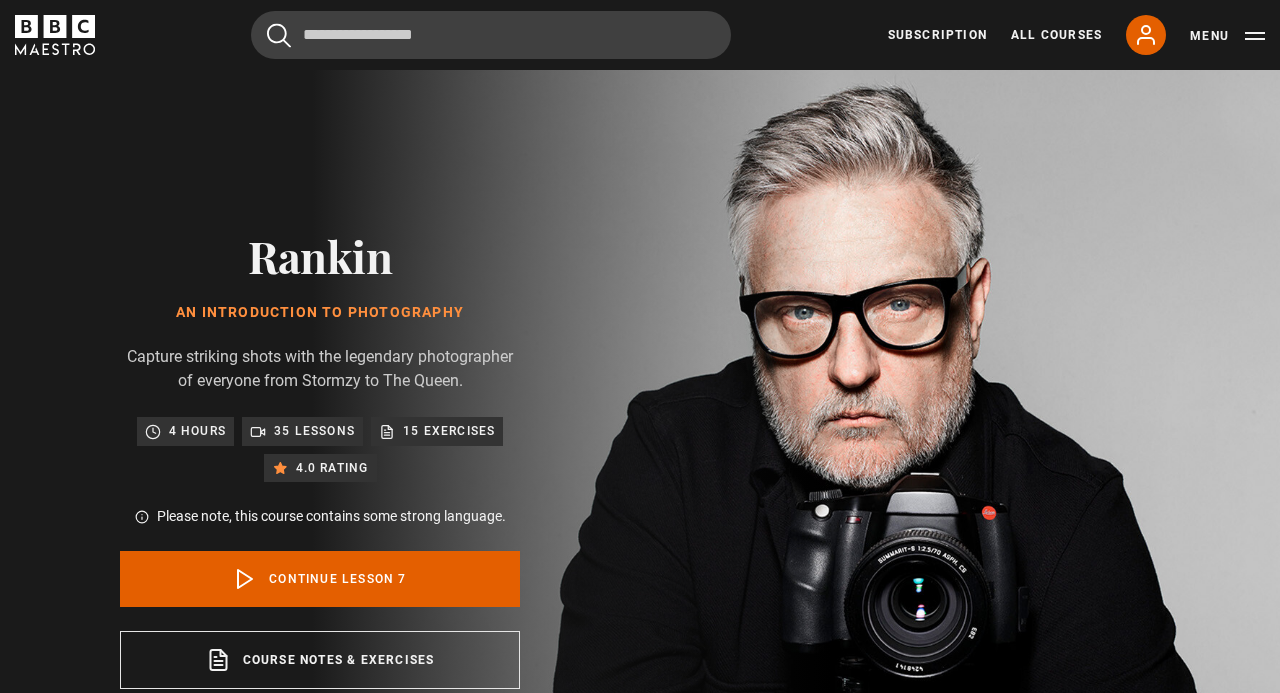 scroll, scrollTop: 847, scrollLeft: 0, axis: vertical 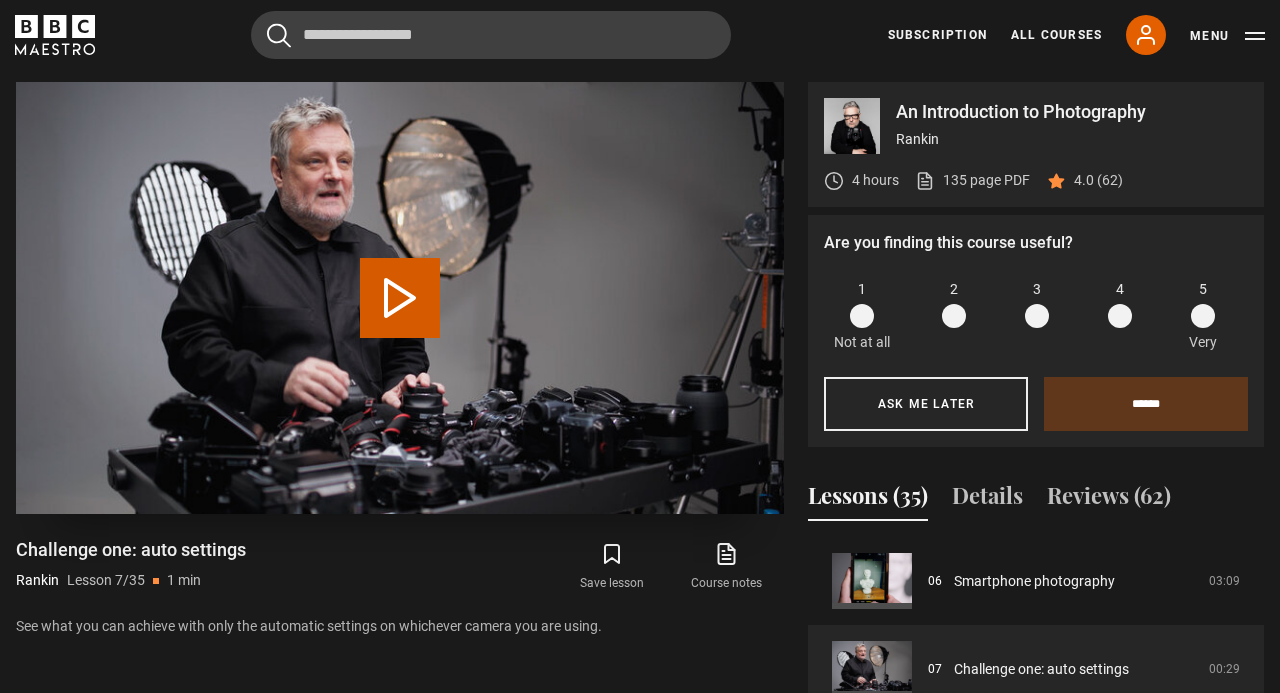 click on "Play Lesson Challenge one: auto settings" at bounding box center (400, 298) 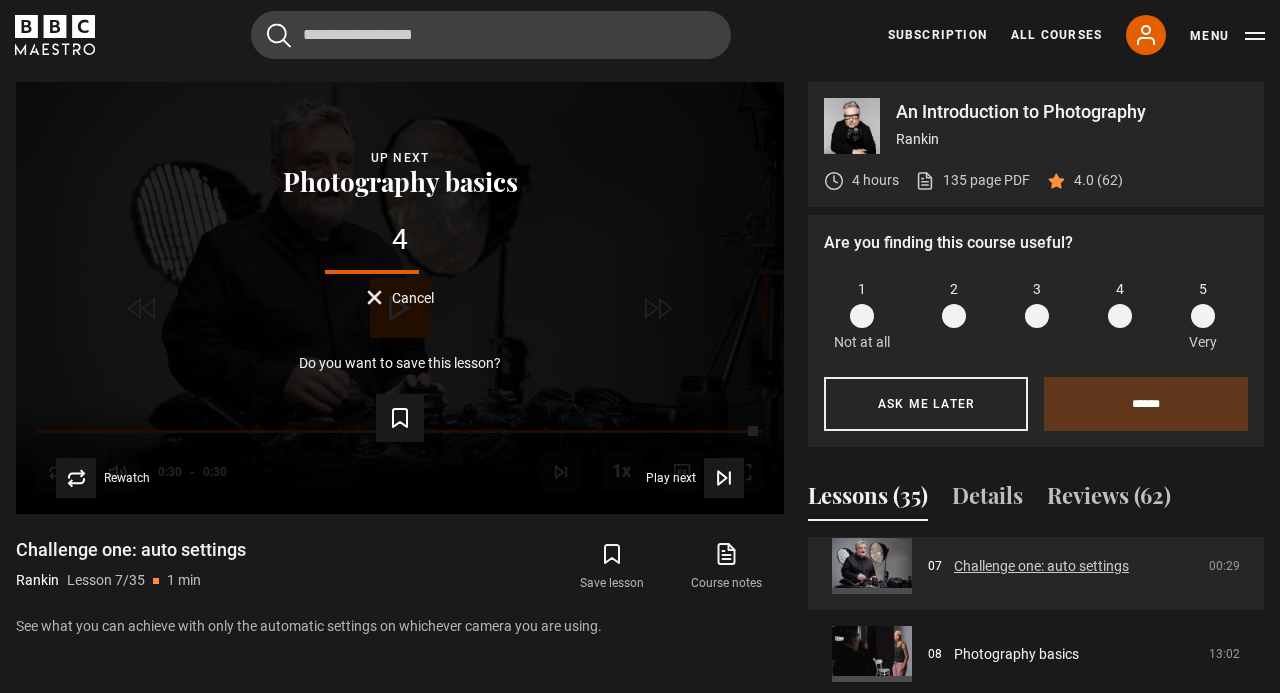 scroll, scrollTop: 674, scrollLeft: 0, axis: vertical 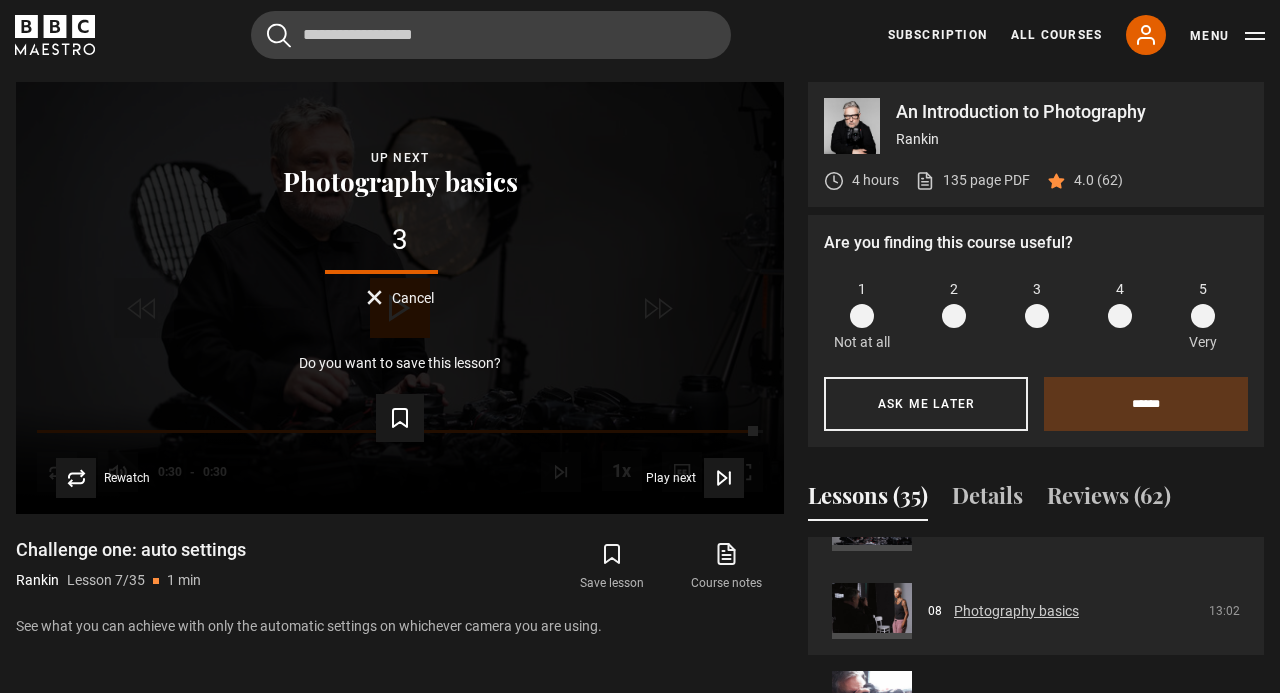 click on "Photography basics" at bounding box center [1016, 611] 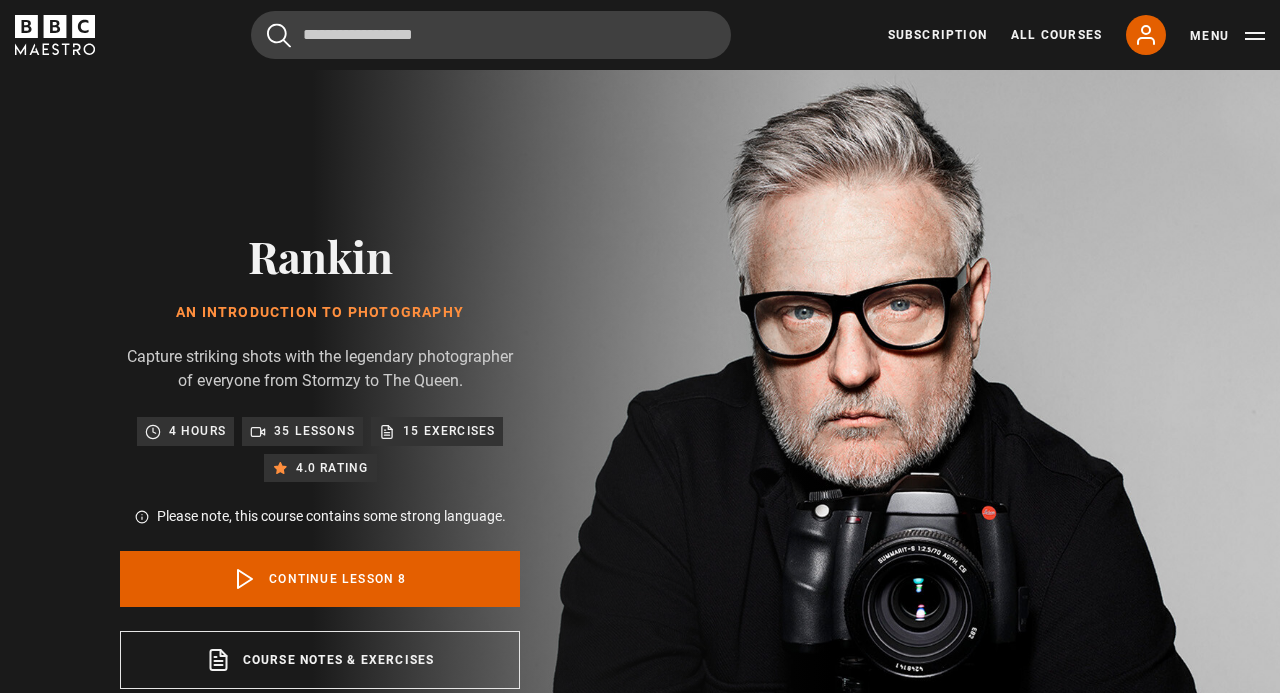 scroll, scrollTop: 847, scrollLeft: 0, axis: vertical 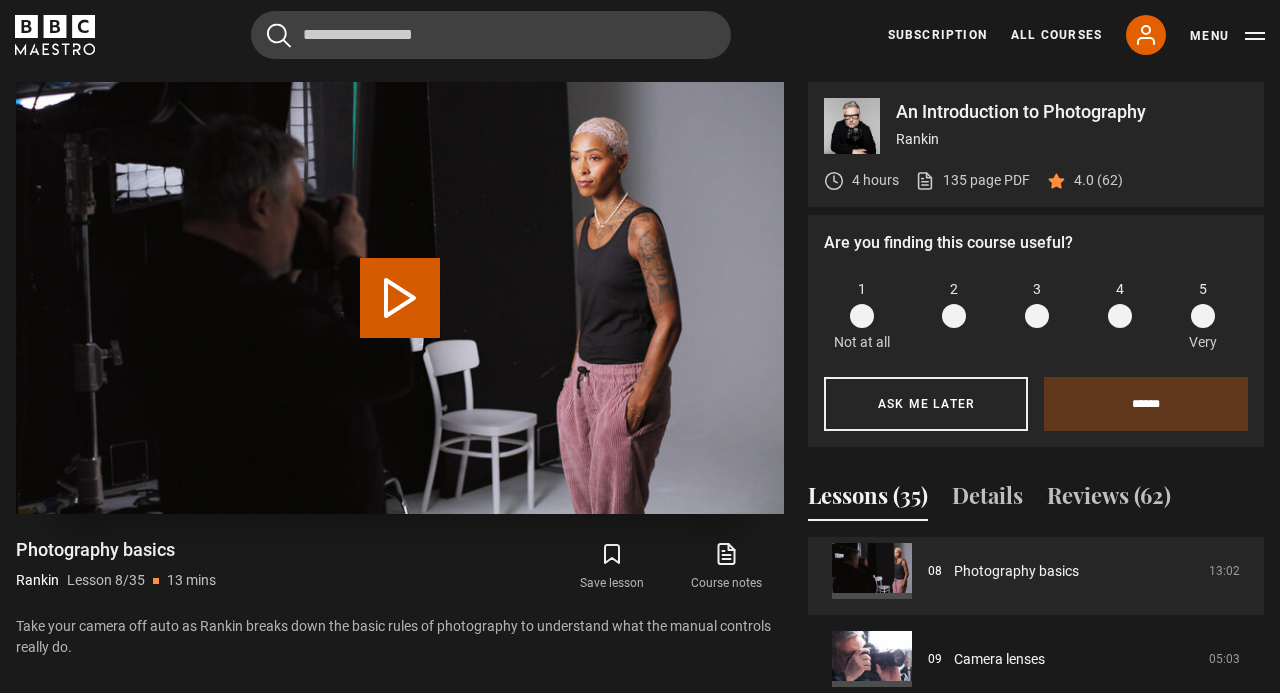 click on "Play Lesson Photography basics" at bounding box center [400, 298] 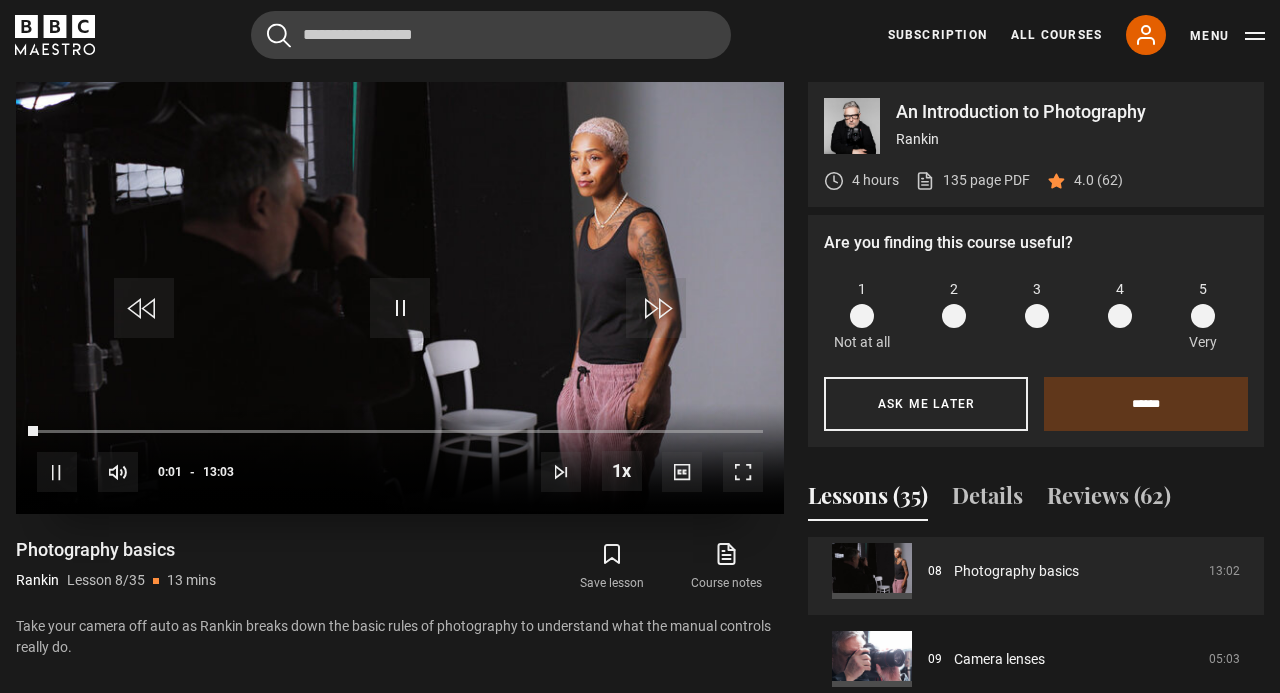 click at bounding box center (743, 472) 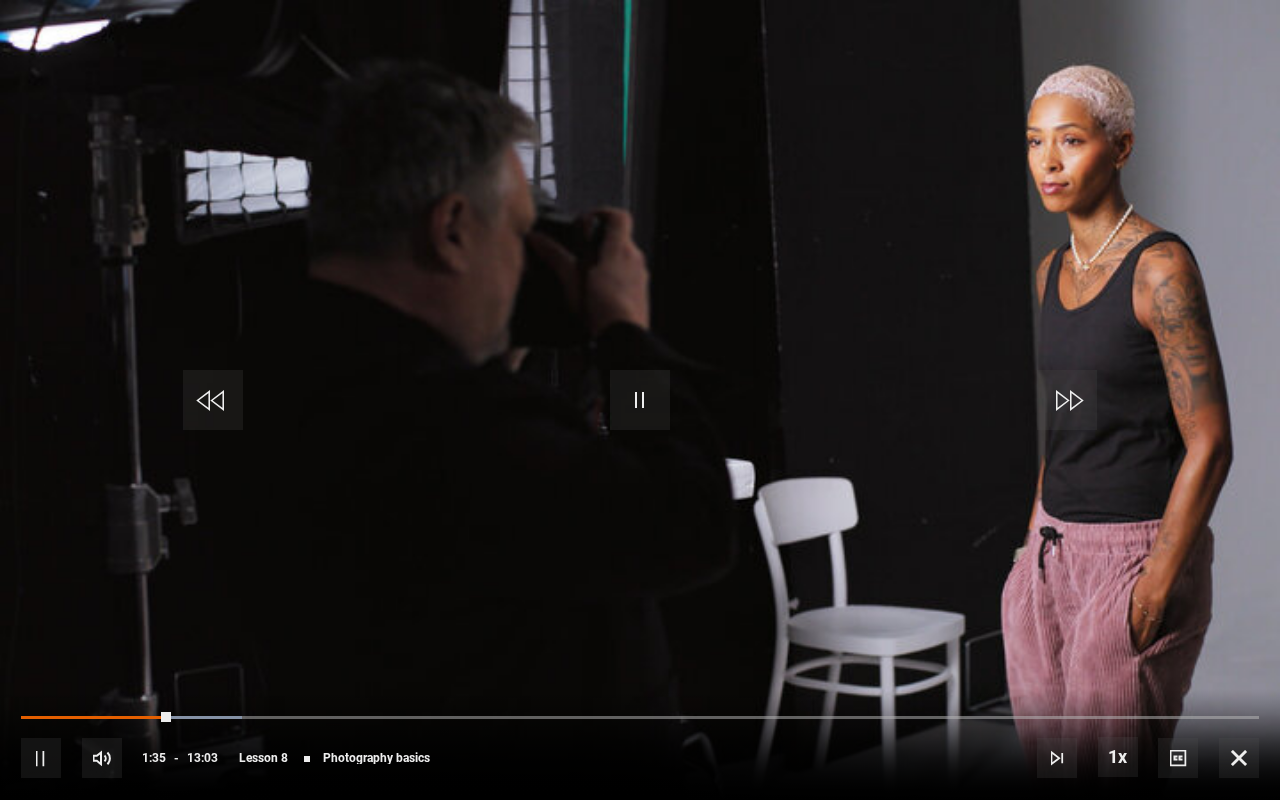 click at bounding box center [41, 758] 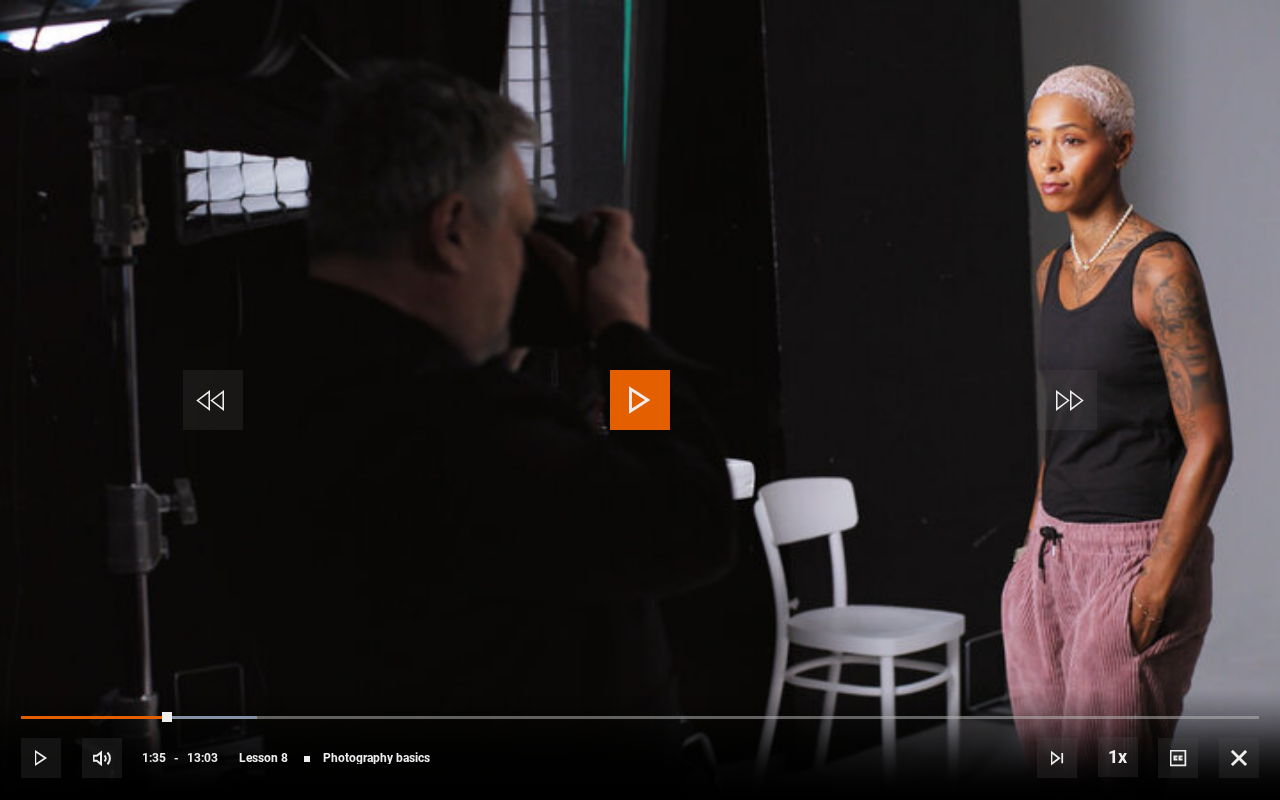 click at bounding box center [41, 758] 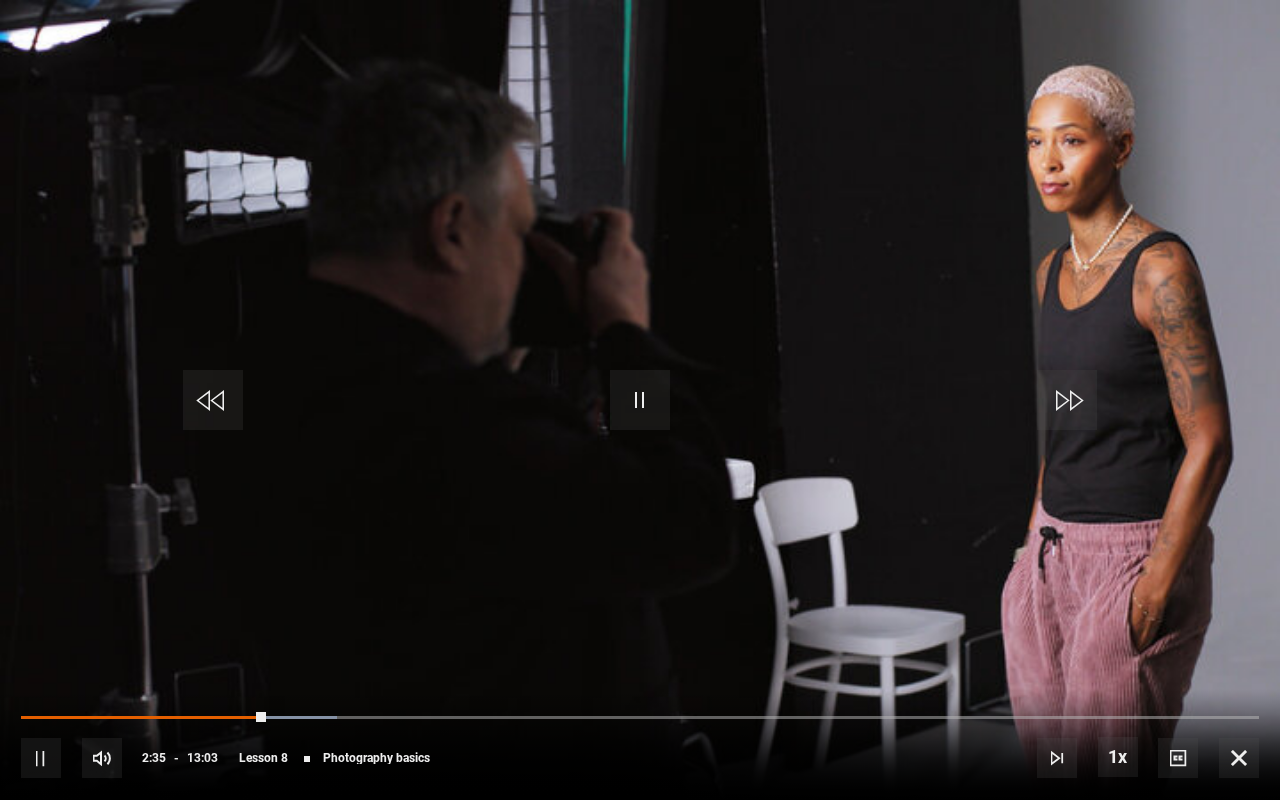 click at bounding box center (41, 758) 